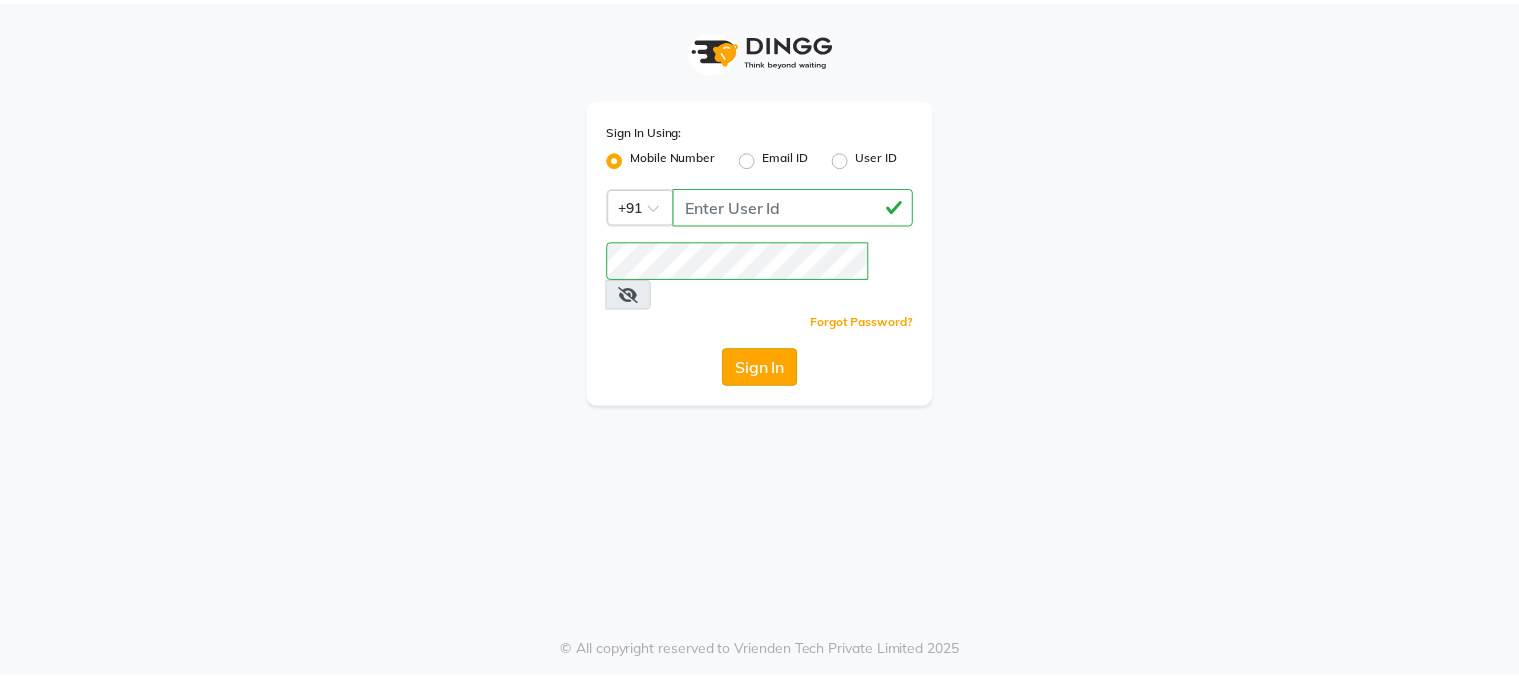 scroll, scrollTop: 0, scrollLeft: 0, axis: both 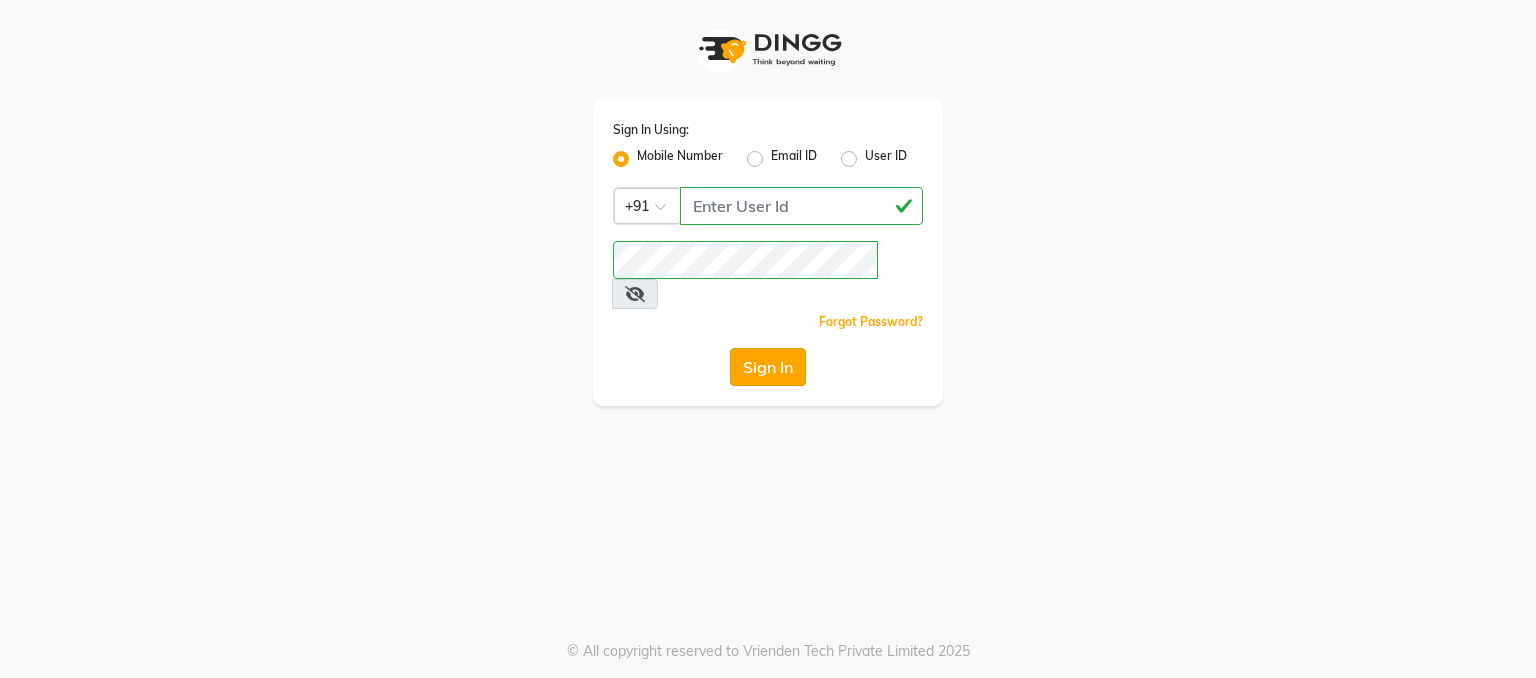 click on "Sign In" 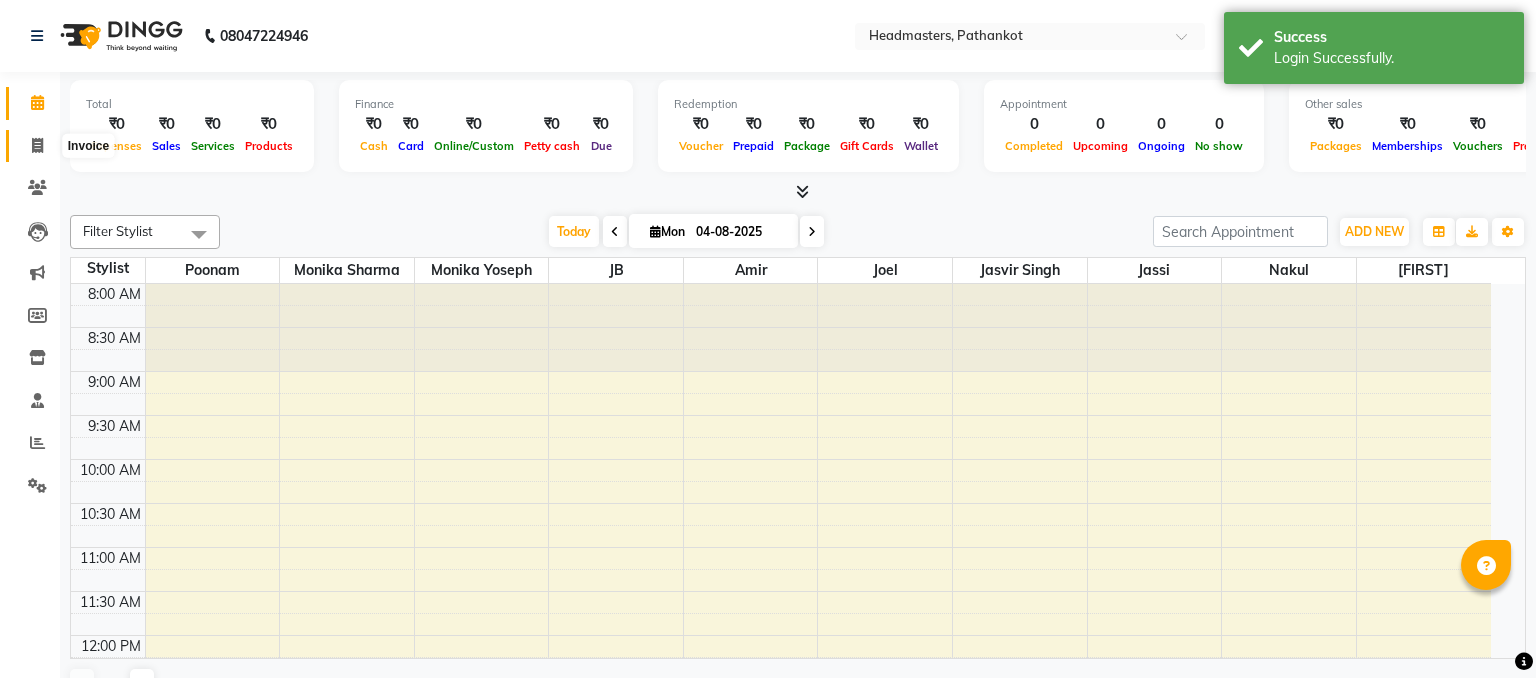 select on "en" 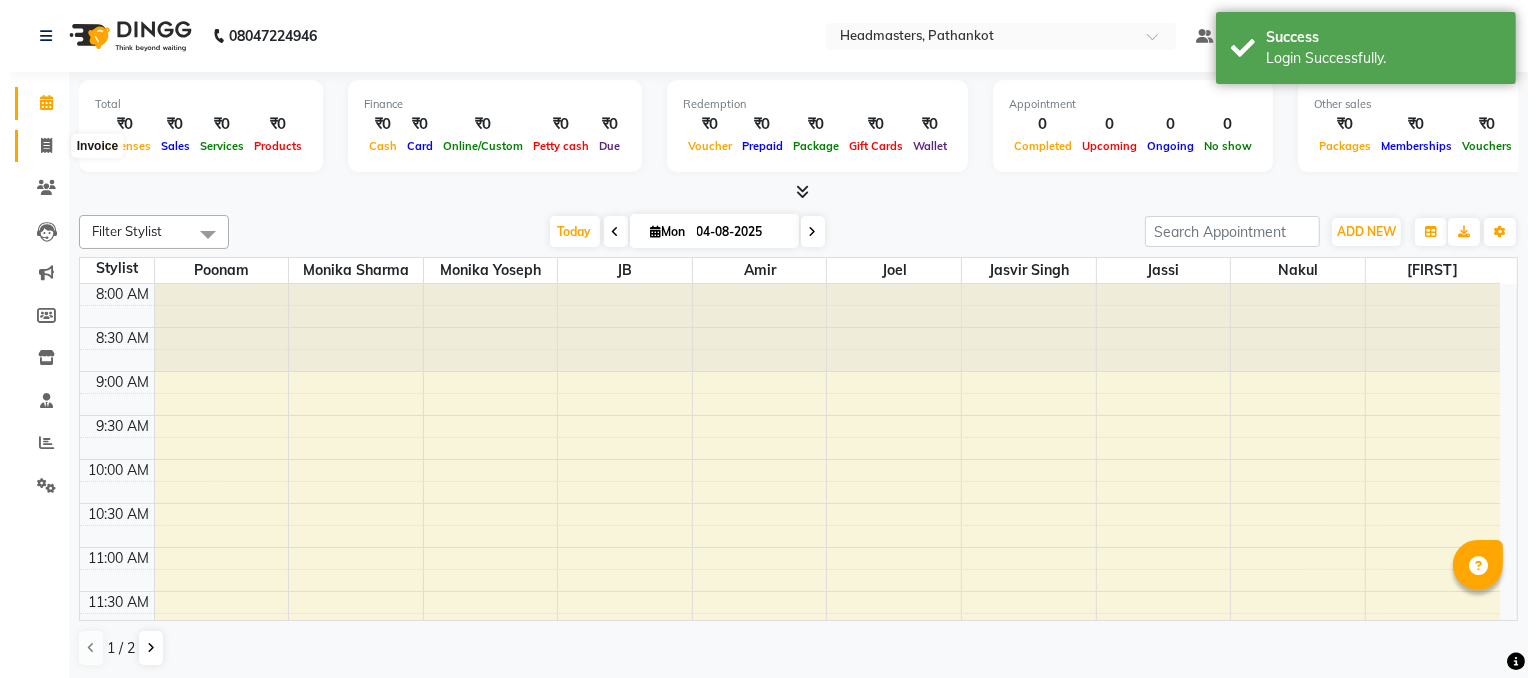 scroll, scrollTop: 0, scrollLeft: 0, axis: both 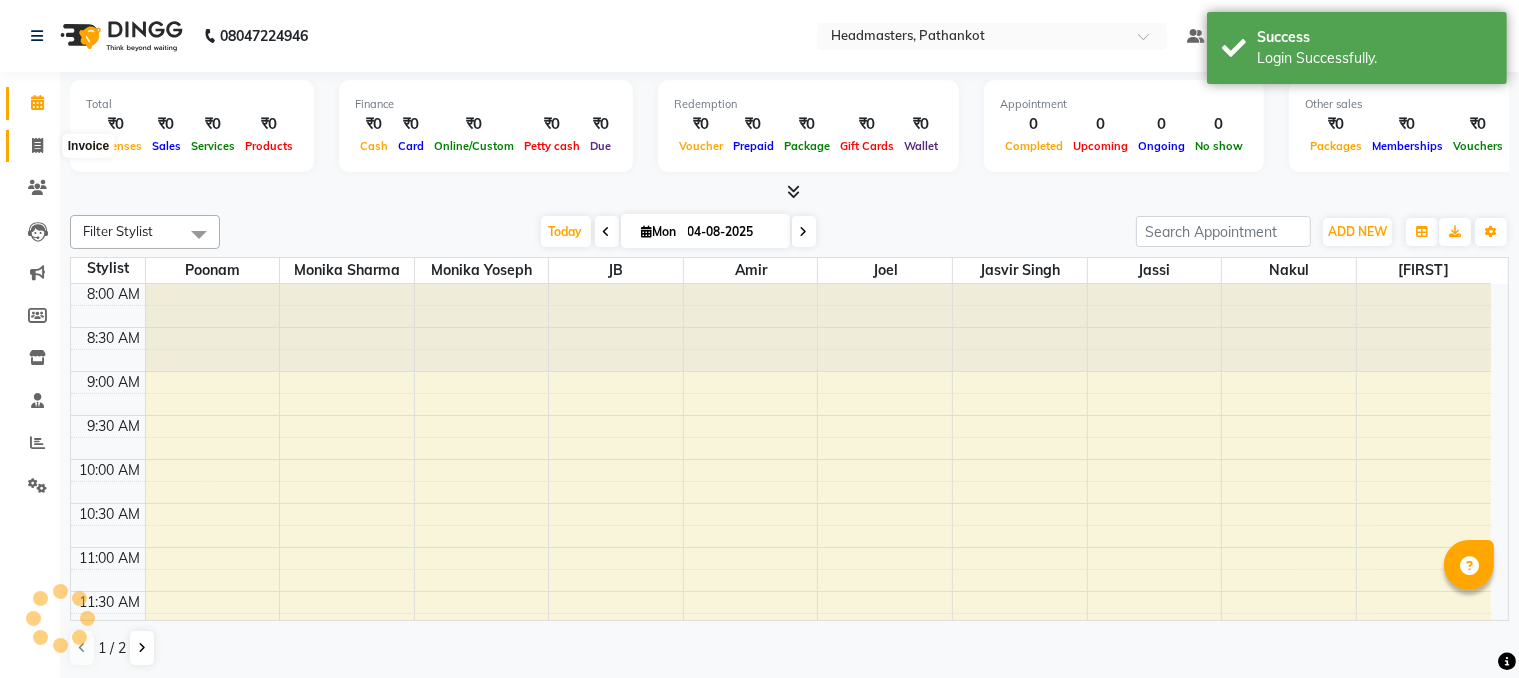 click 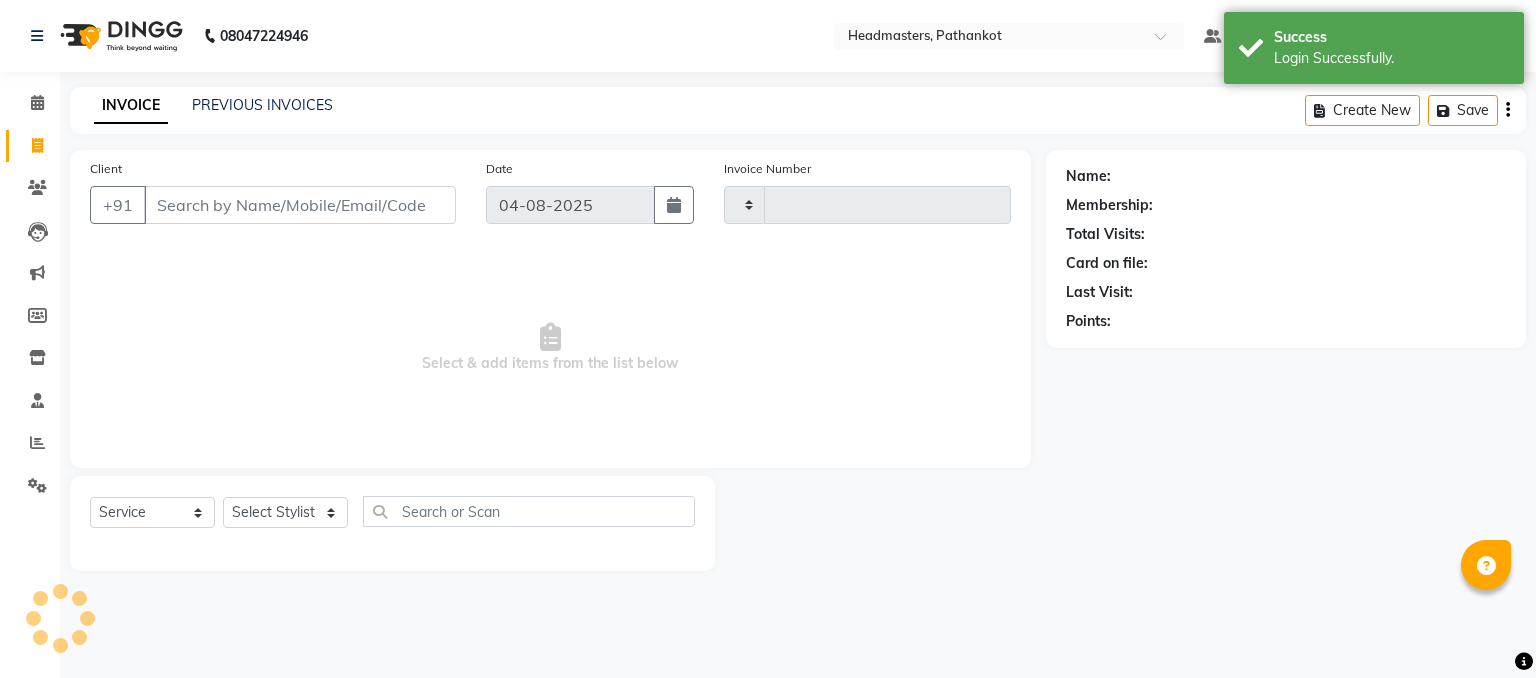 type on "1275" 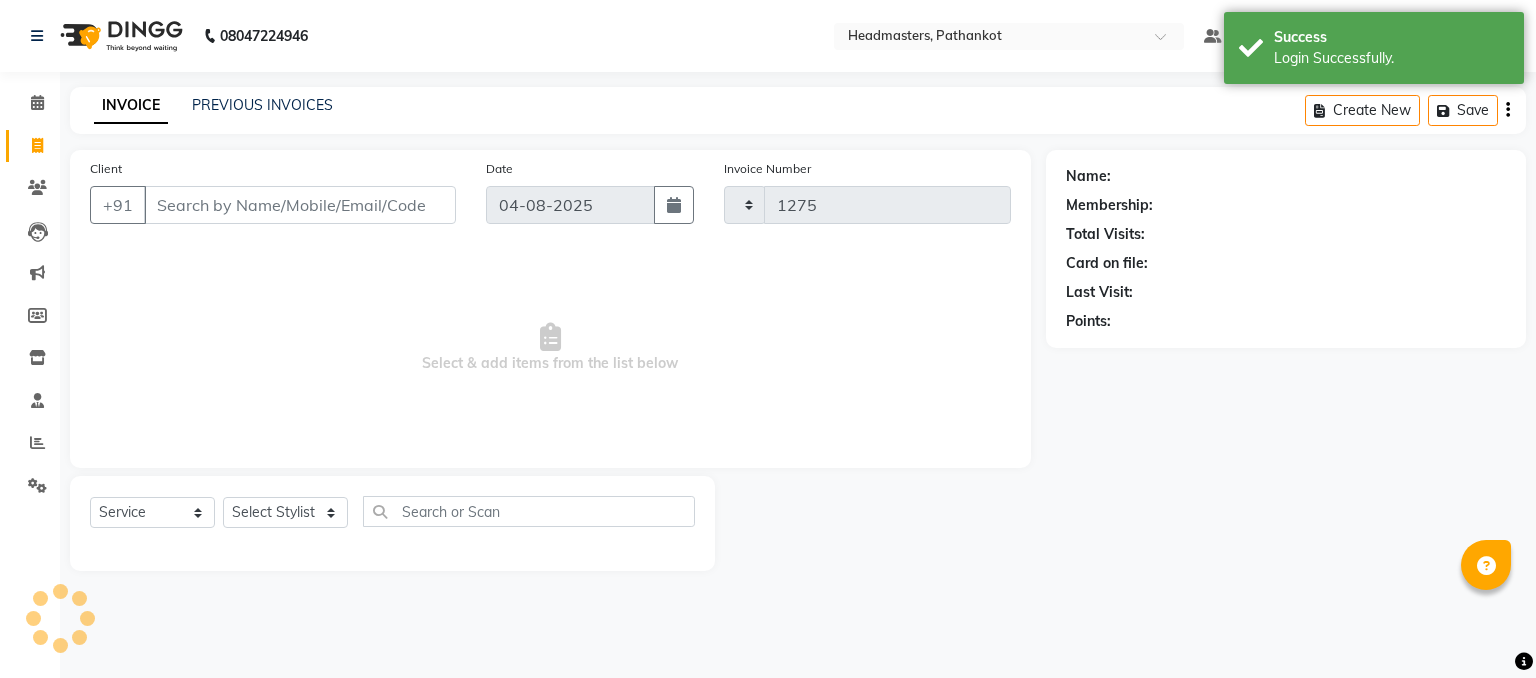 select on "[NUMBER]" 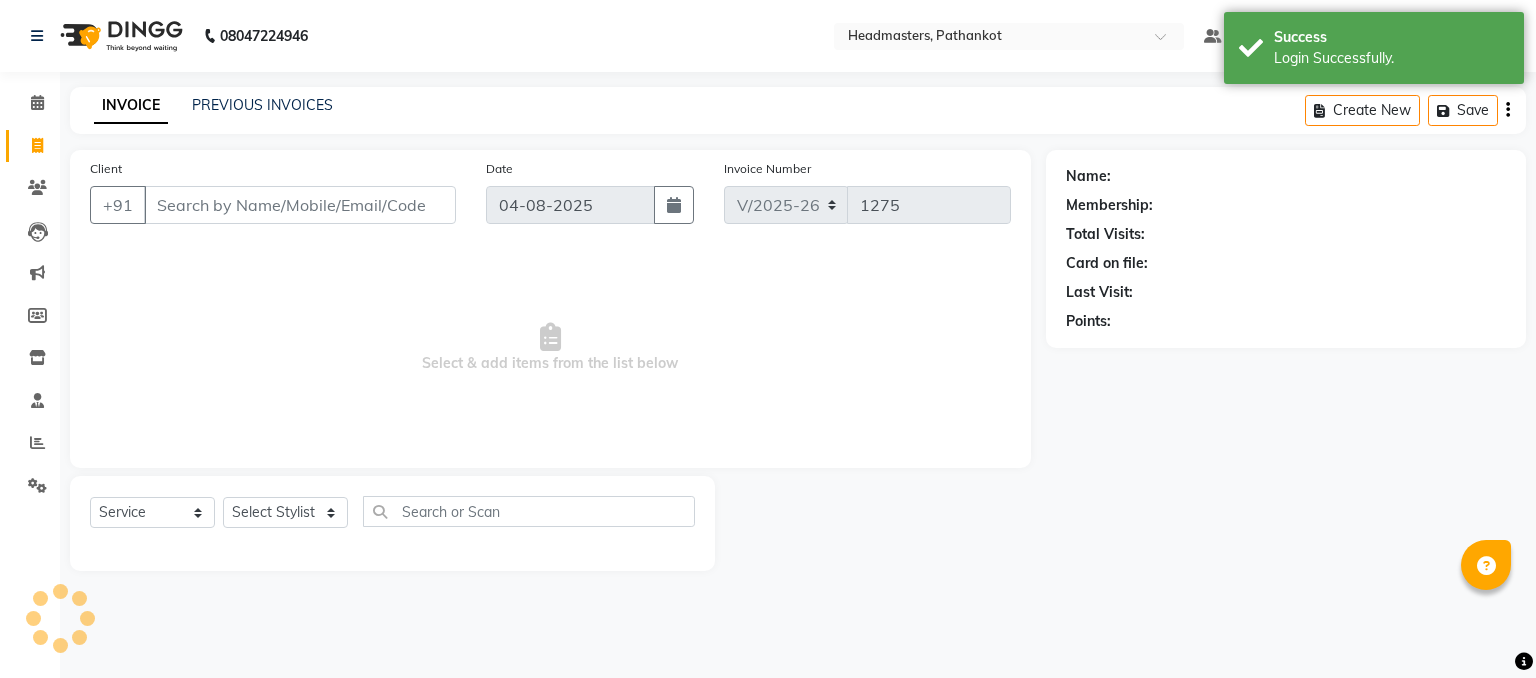 click on "Client" at bounding box center (300, 205) 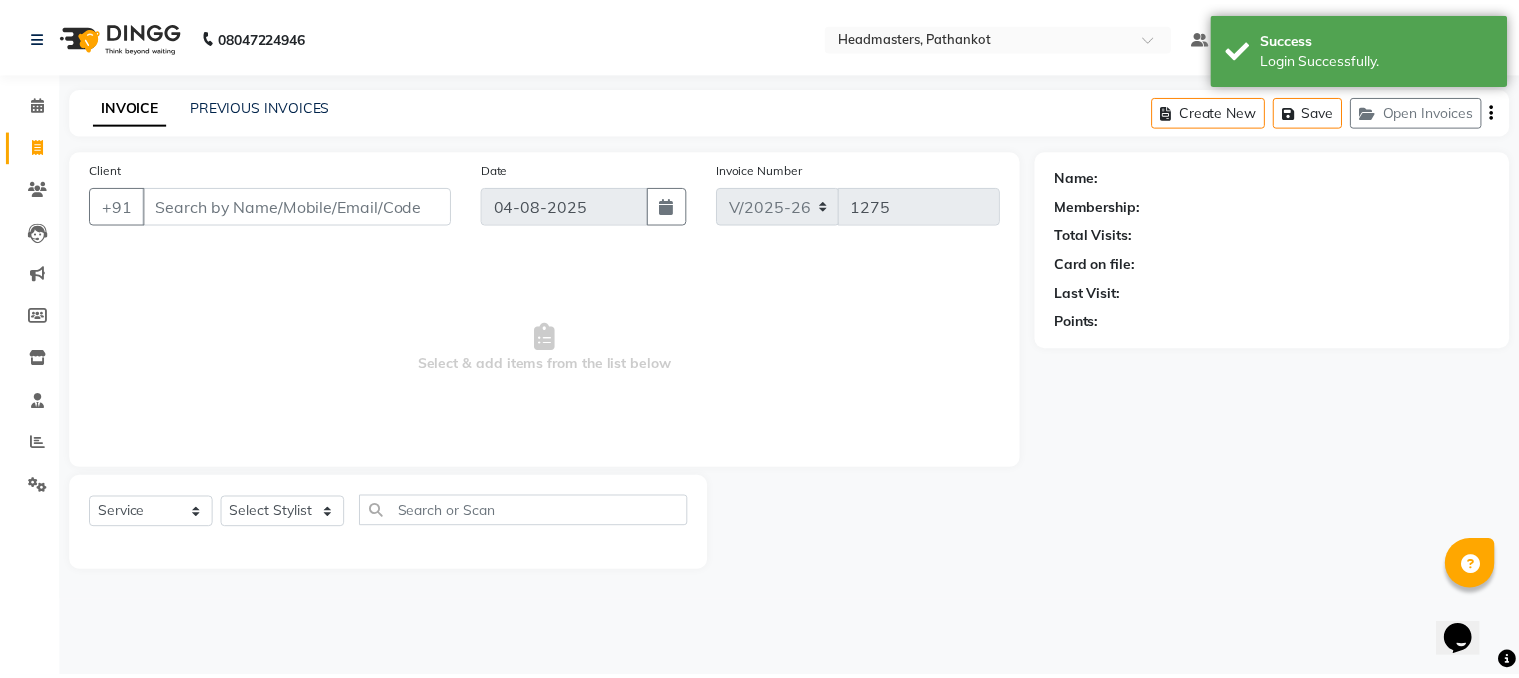 scroll, scrollTop: 0, scrollLeft: 0, axis: both 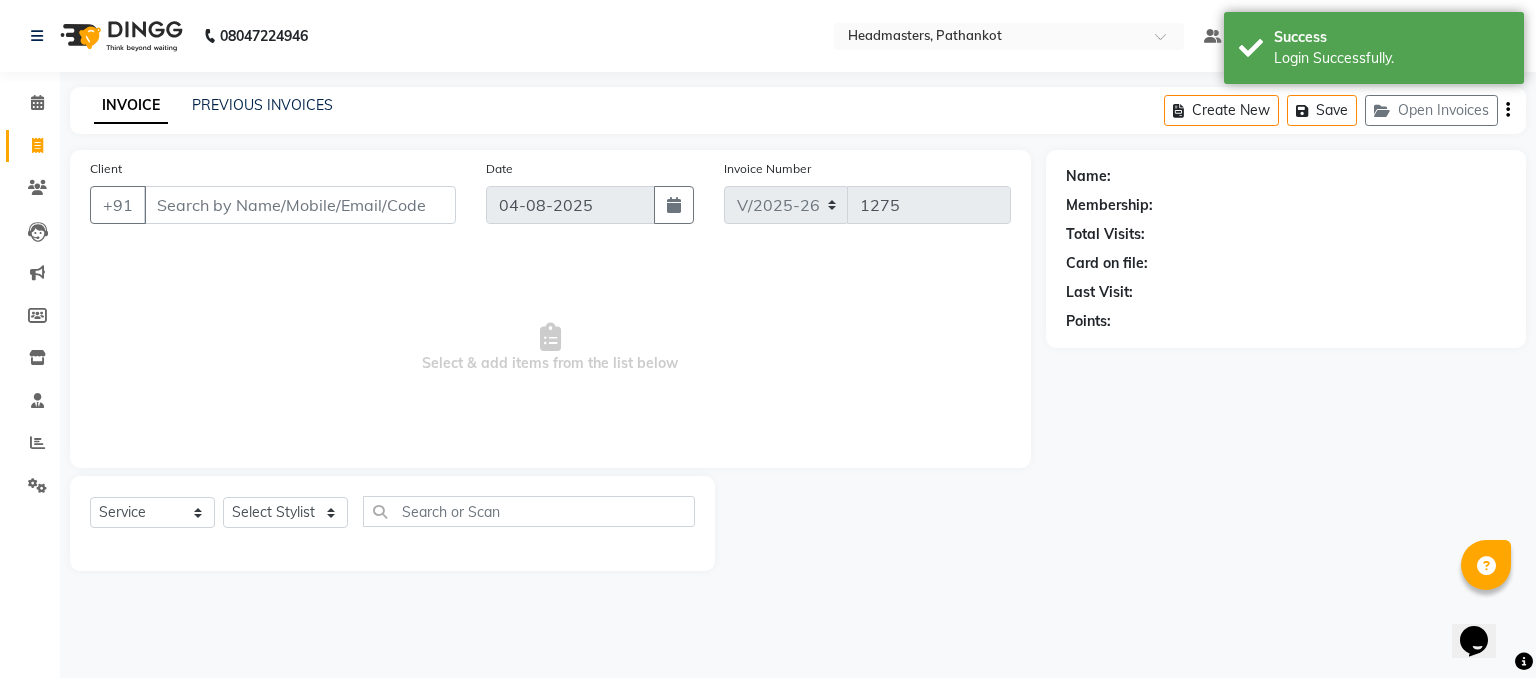select on "[NUMBER]" 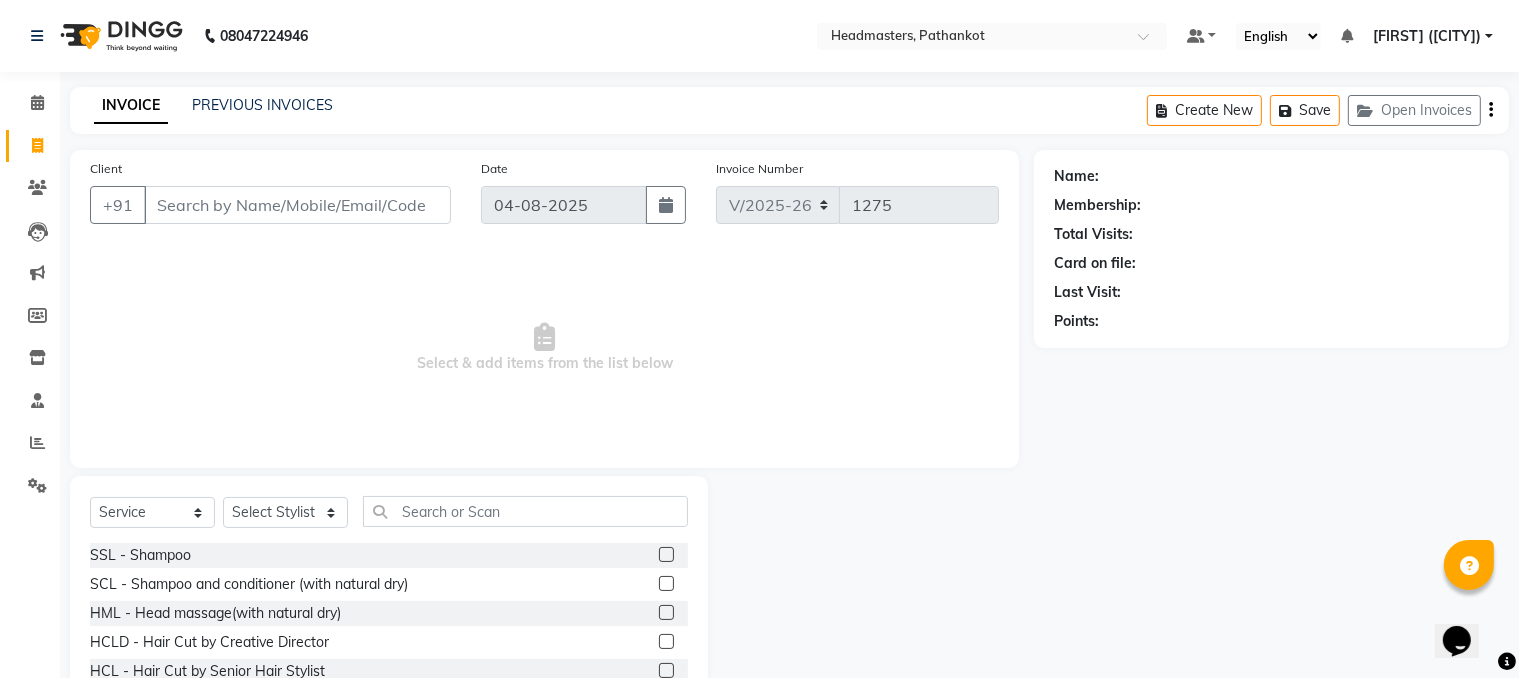 click on "Client" at bounding box center (297, 205) 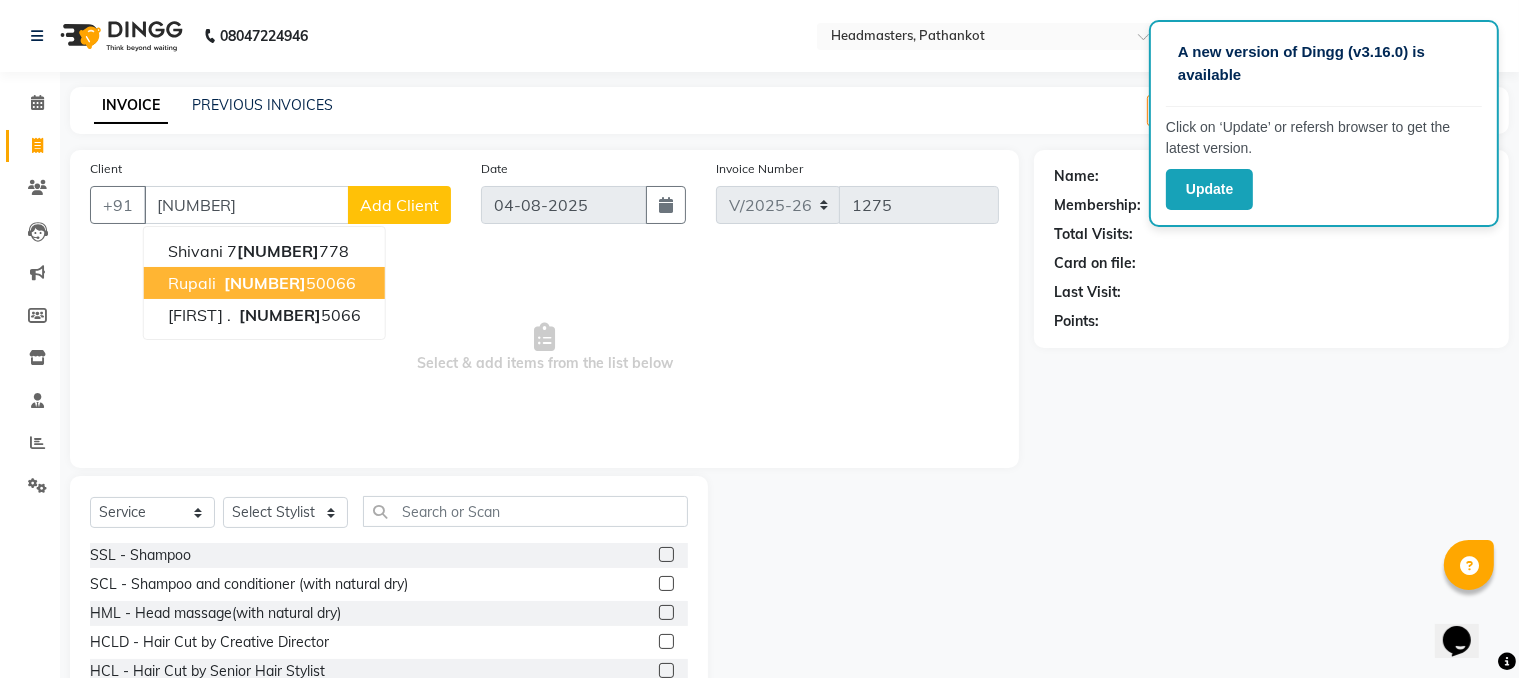 click on "[PHONE]" at bounding box center [288, 283] 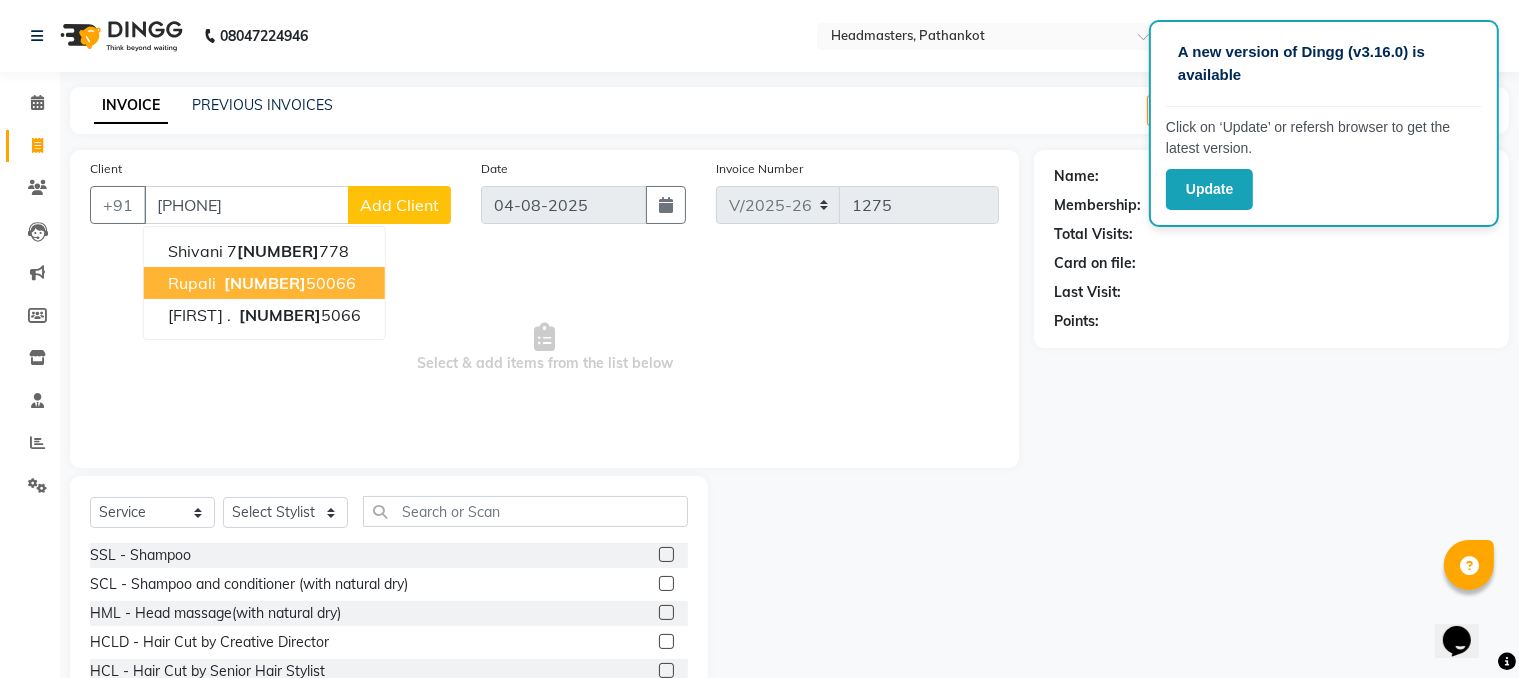 type on "[PHONE]" 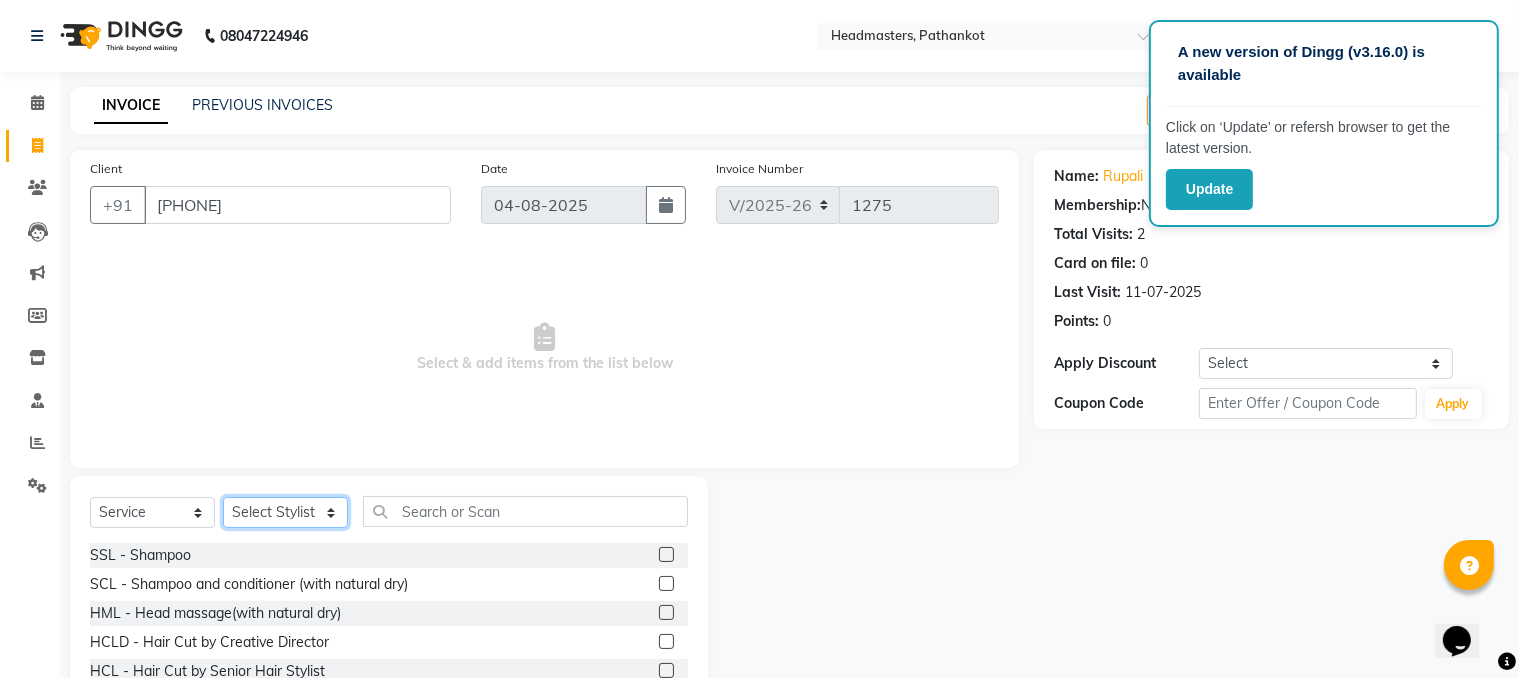click on "Select Stylist Amir HEAD MASTERS jassi jasvir Singh JB  Joel  Monika sharma Monika Yoseph  nakul NITIN Poonam puja roop Sumit Teji" 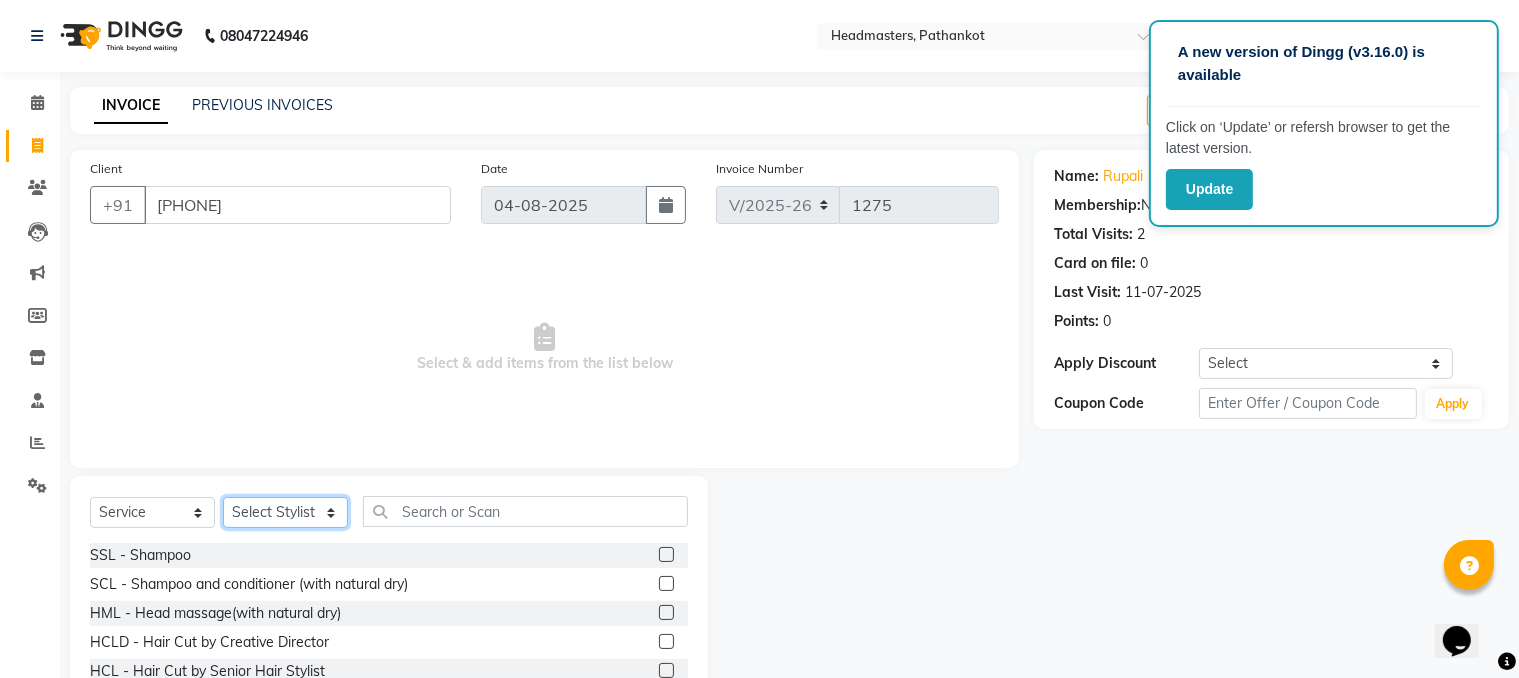 select on "66907" 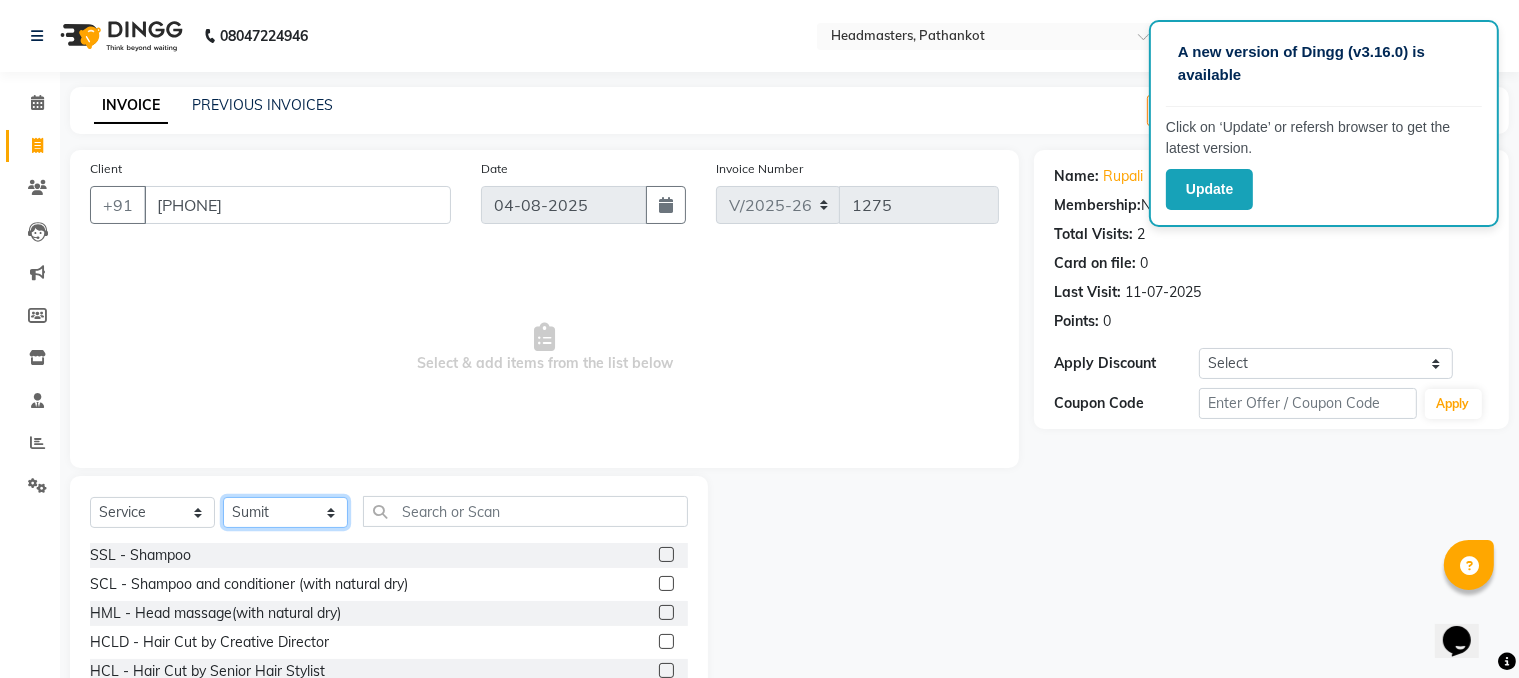 click on "Select Stylist Amir HEAD MASTERS jassi jasvir Singh JB  Joel  Monika sharma Monika Yoseph  nakul NITIN Poonam puja roop Sumit Teji" 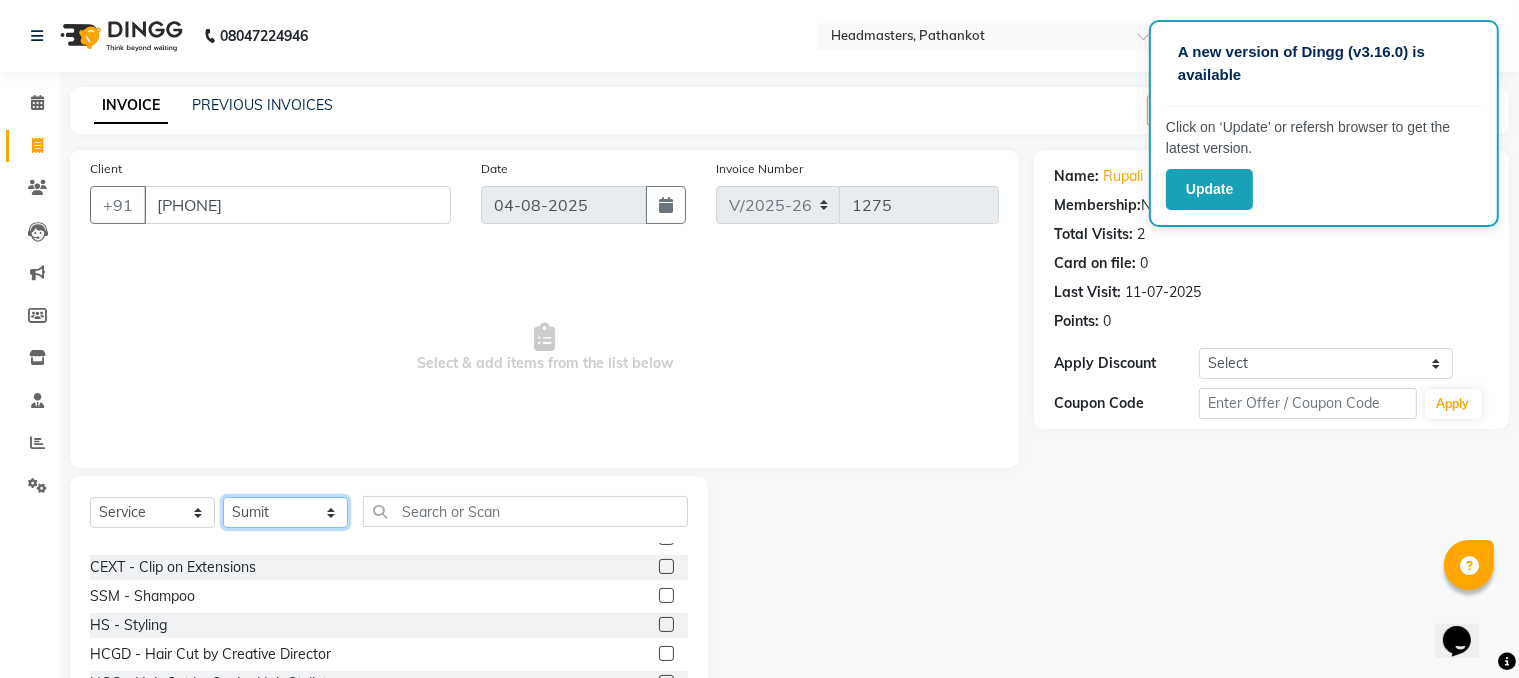 scroll, scrollTop: 900, scrollLeft: 0, axis: vertical 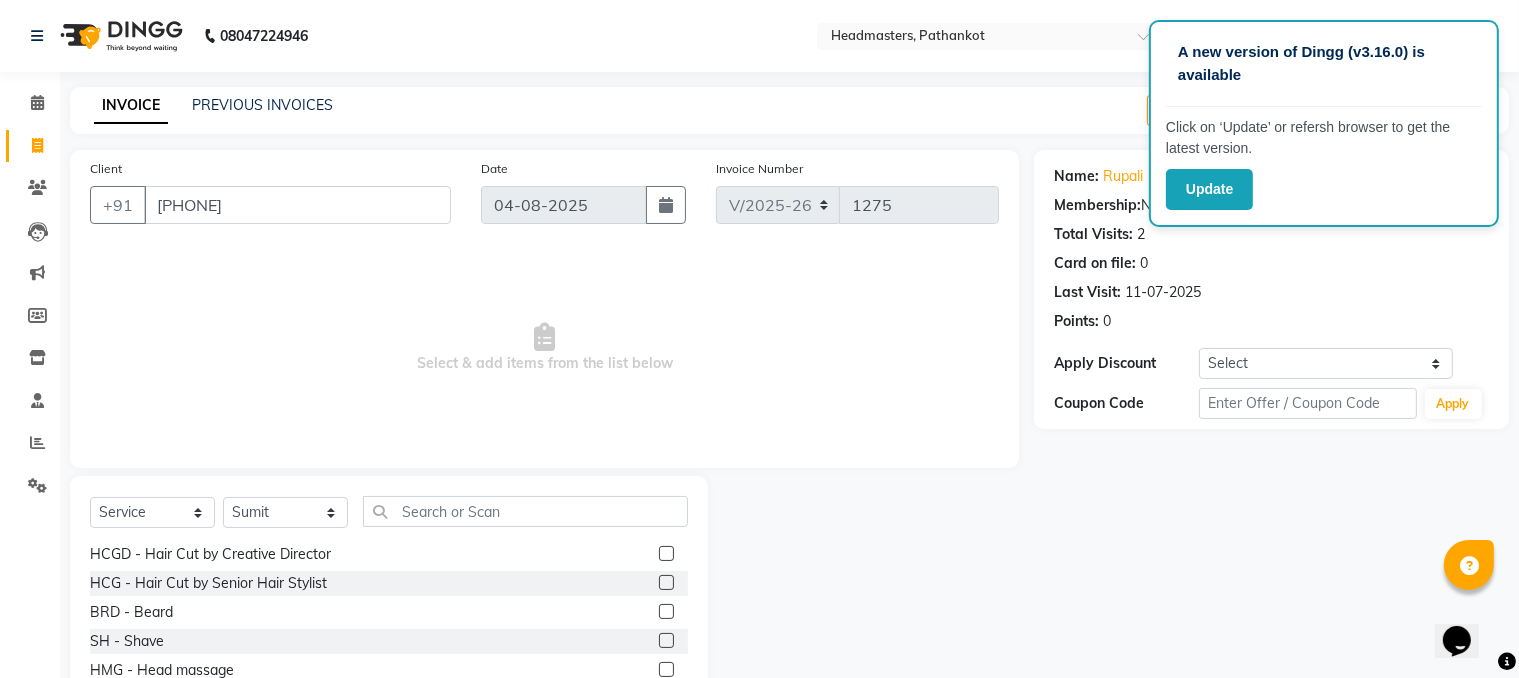click 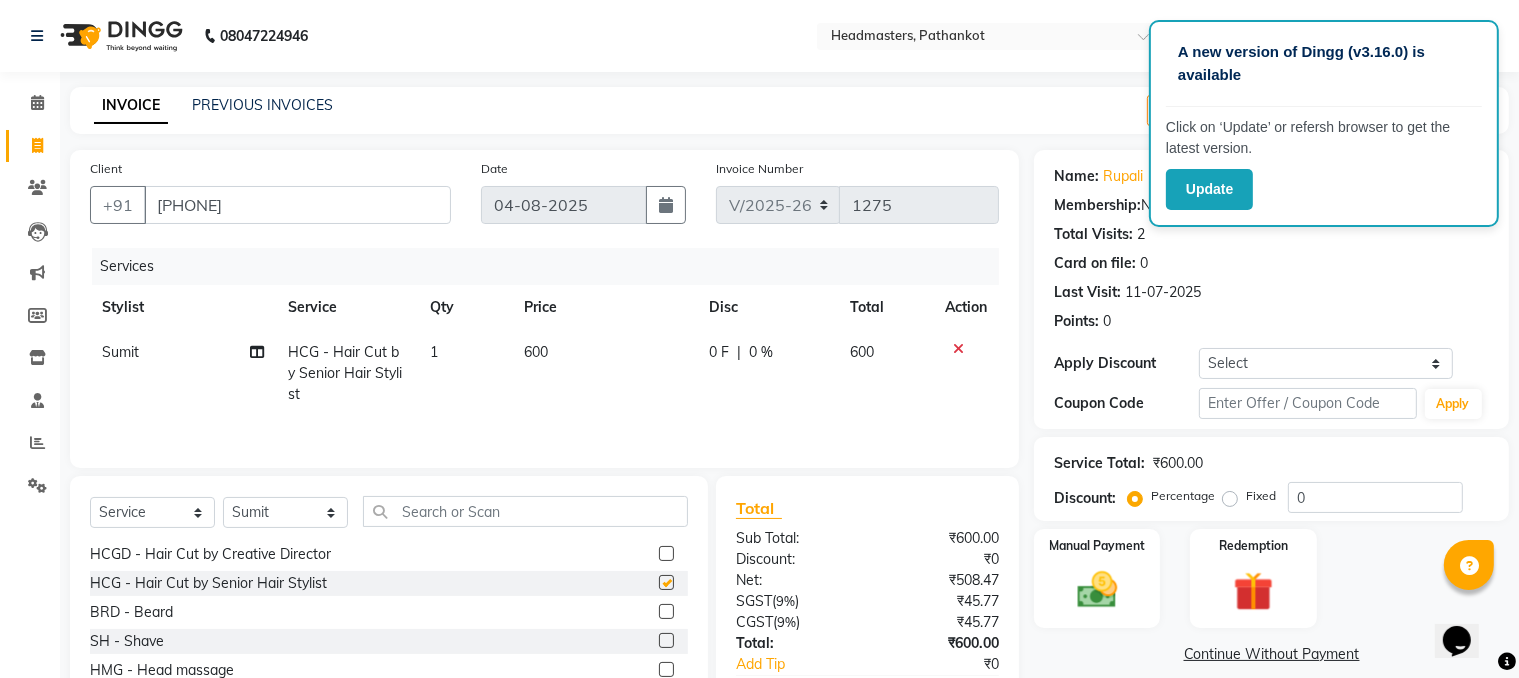 checkbox on "false" 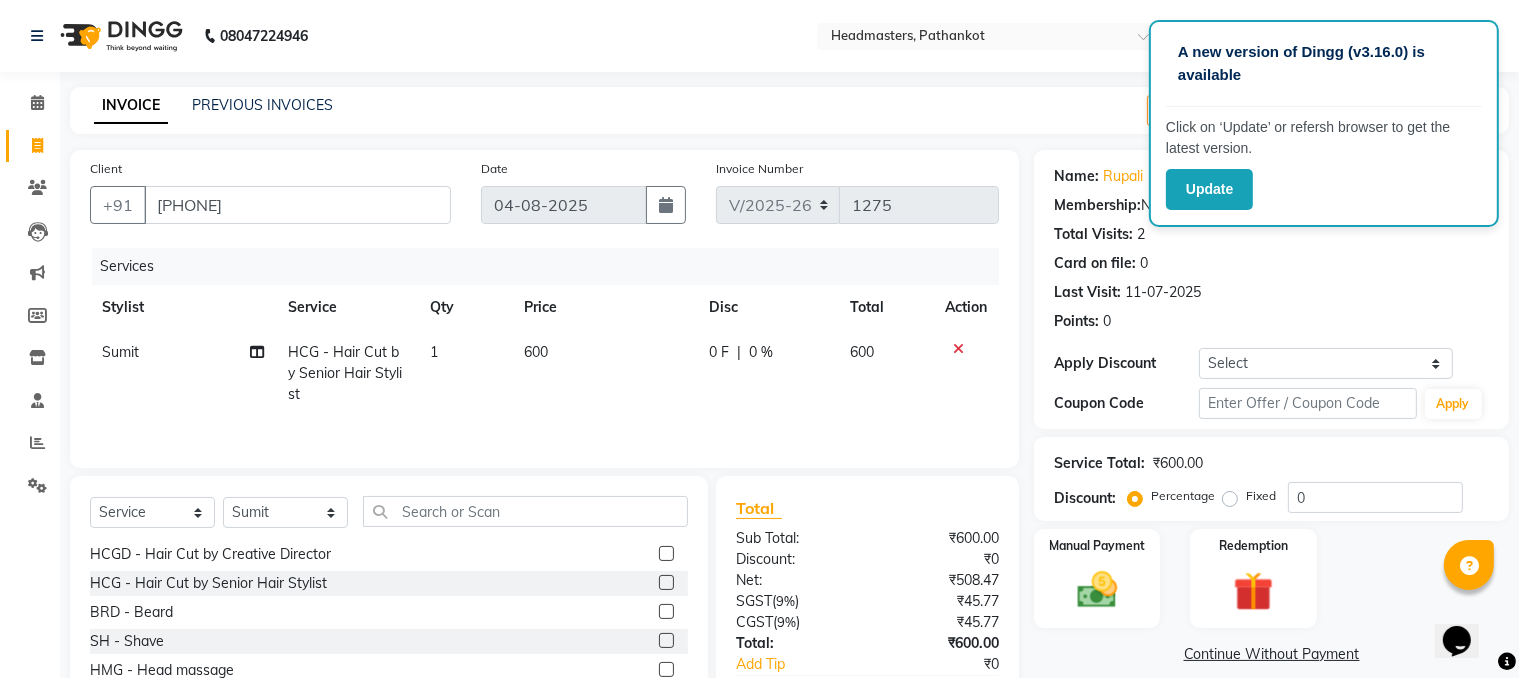 click on "600" 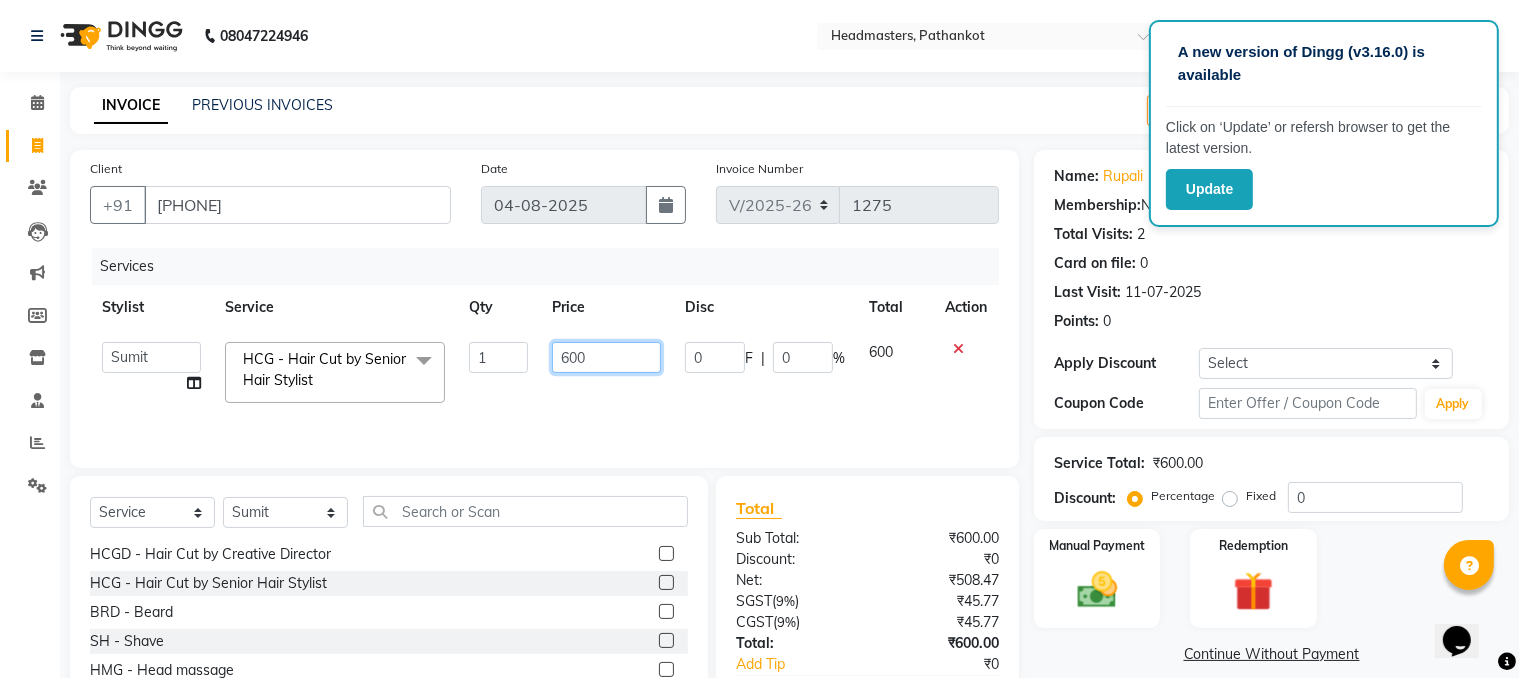 click on "600" 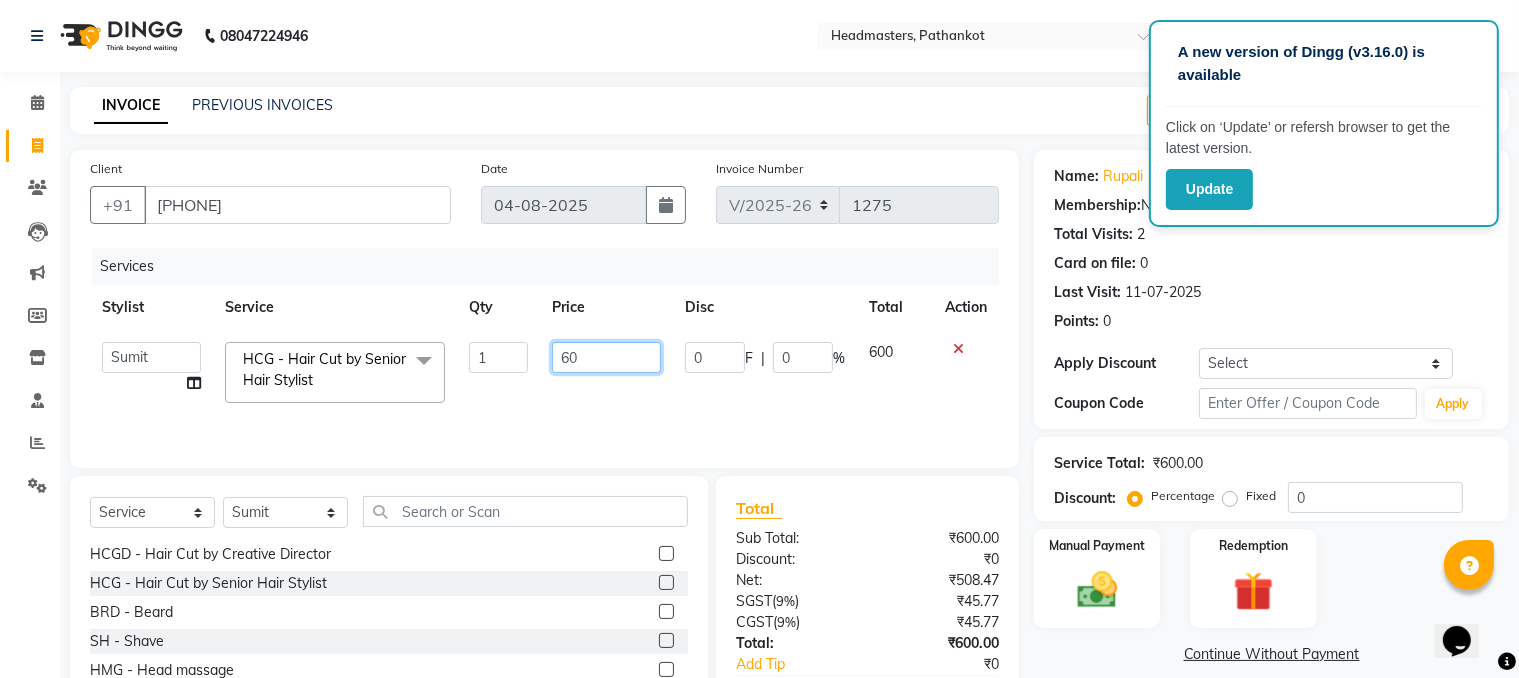 type on "6" 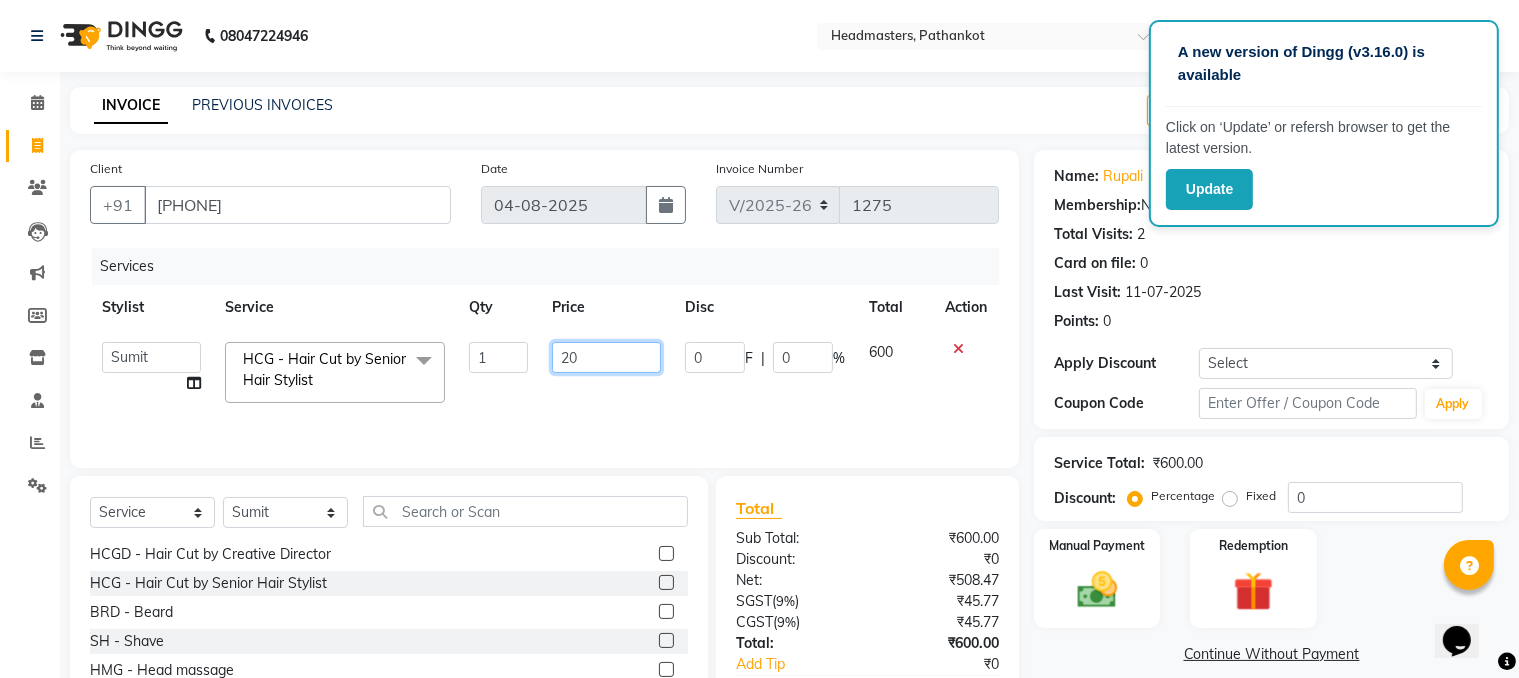 type on "200" 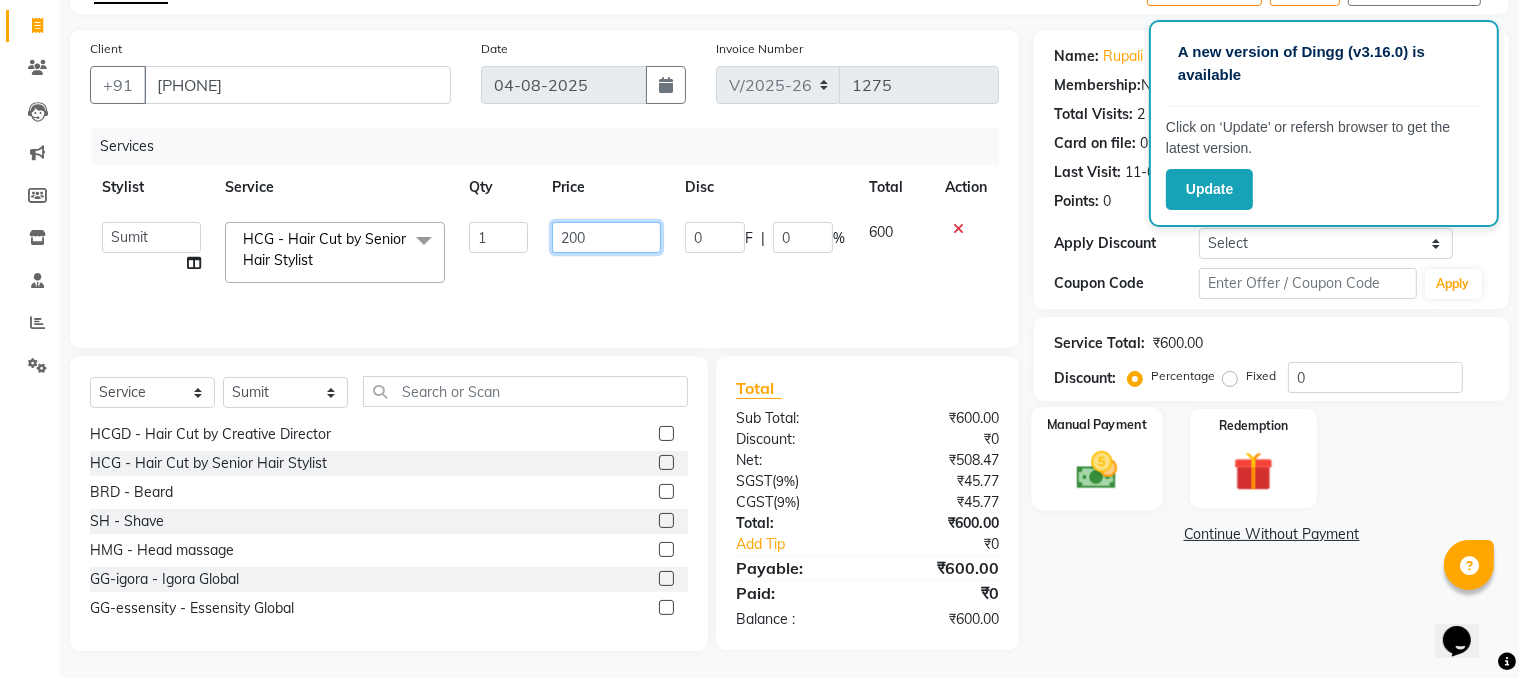 scroll, scrollTop: 123, scrollLeft: 0, axis: vertical 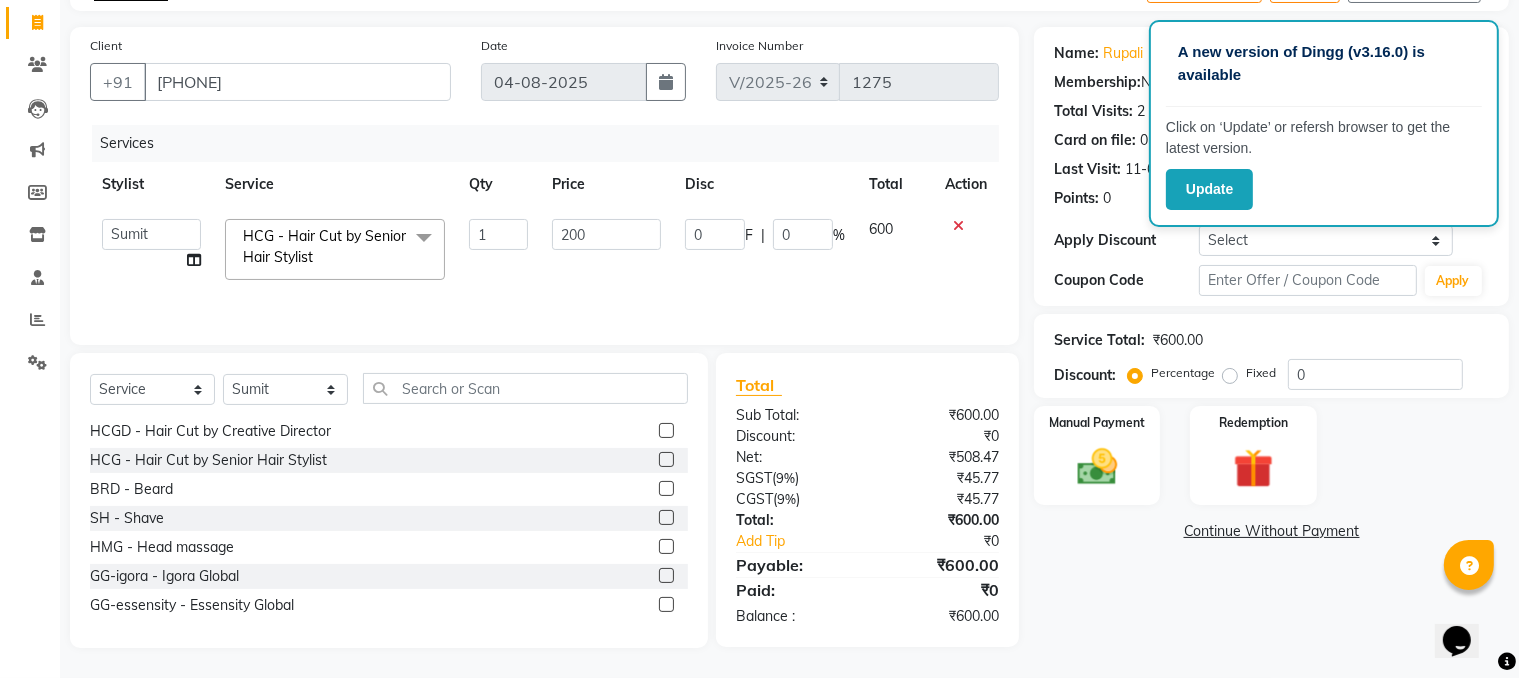 click on "Name: [FIRST]  Membership:  No Active Membership  Total Visits:  2 Card on file:  0 Last Visit:   11-07-2025 Points:   0  Apply Discount Select Coupon → Wrong Job Card  Coupon → Complimentary  Coupon → Correction  Coupon → First Wash Coupon → Free Of Cost  Coupon → Staff Service  Coupon → Service Not Done  Coupon → Already Paid  Coupon → Double Job Card  Coupon Code Apply Service Total:  ₹600.00  Discount:  Percentage   Fixed  0 Manual Payment Redemption  Continue Without Payment" 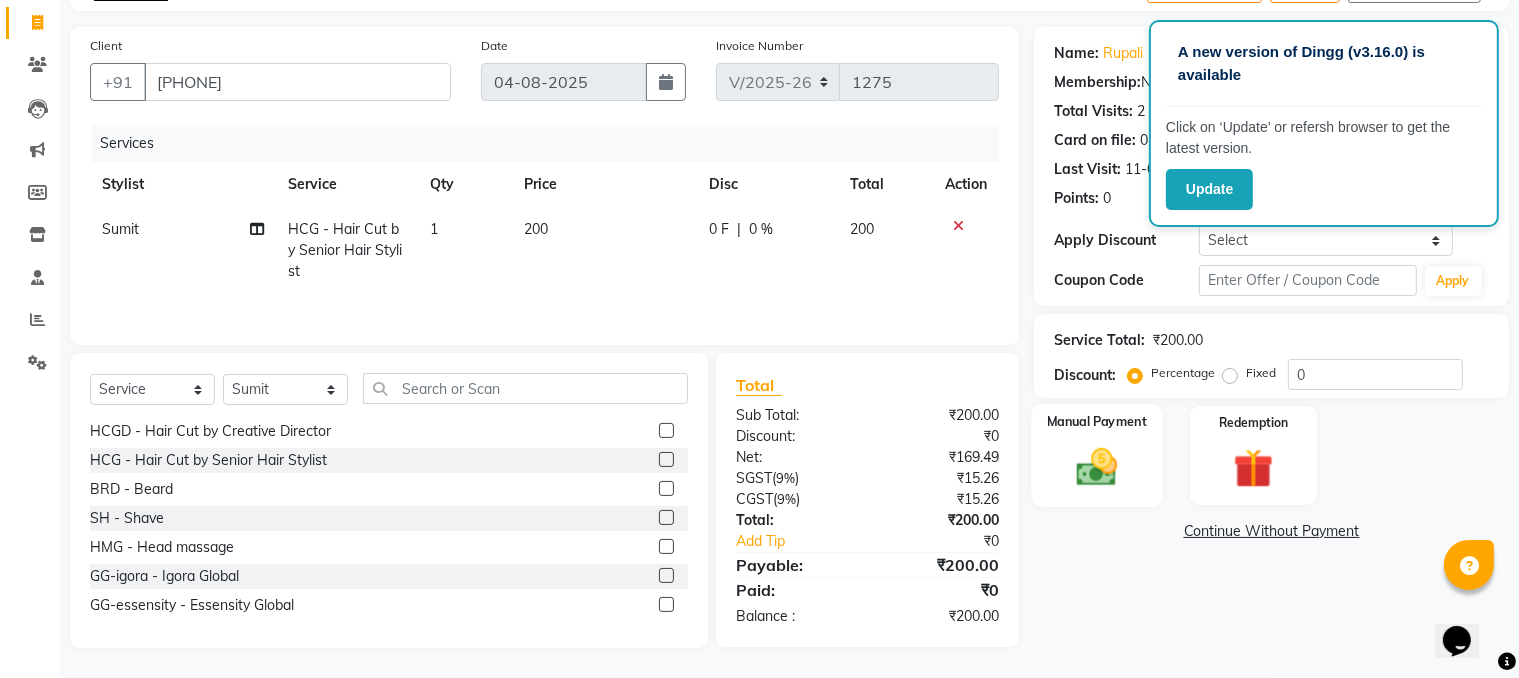 click 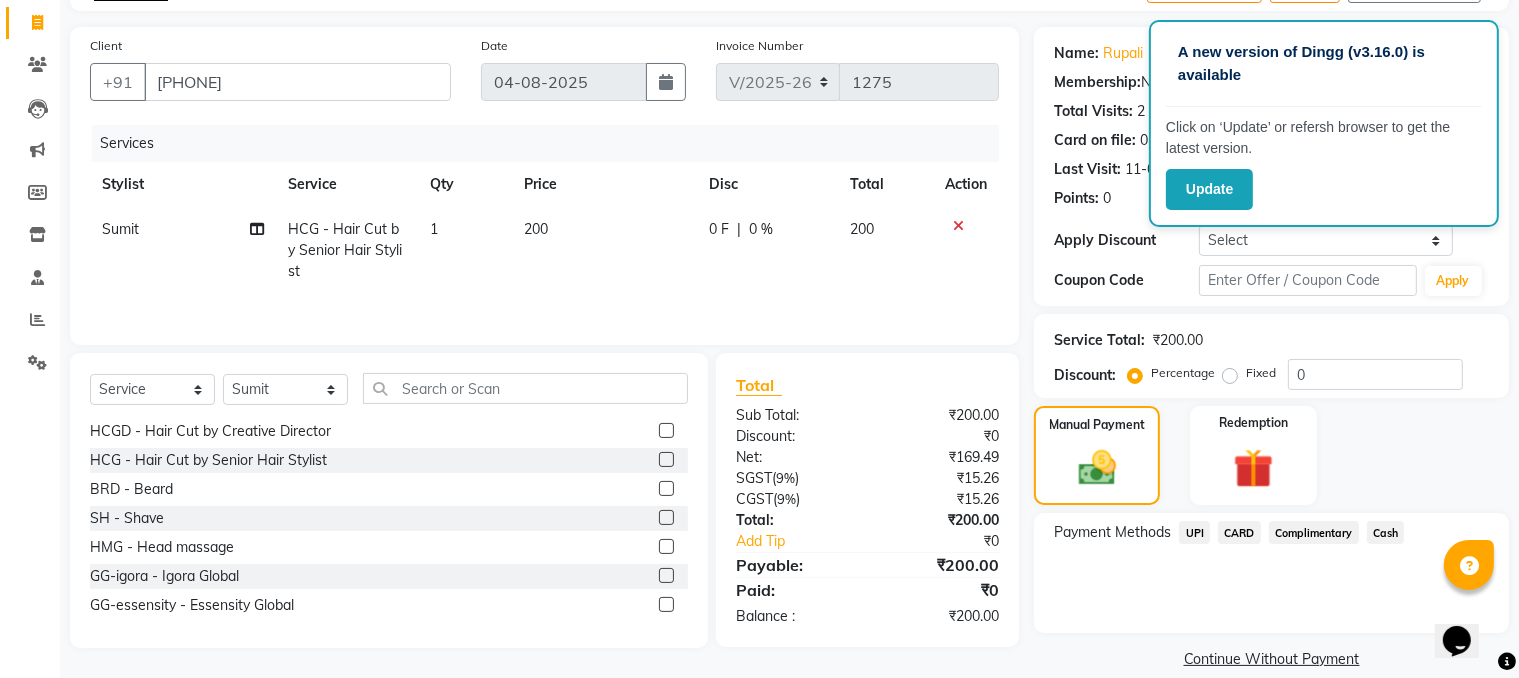 click on "Cash" 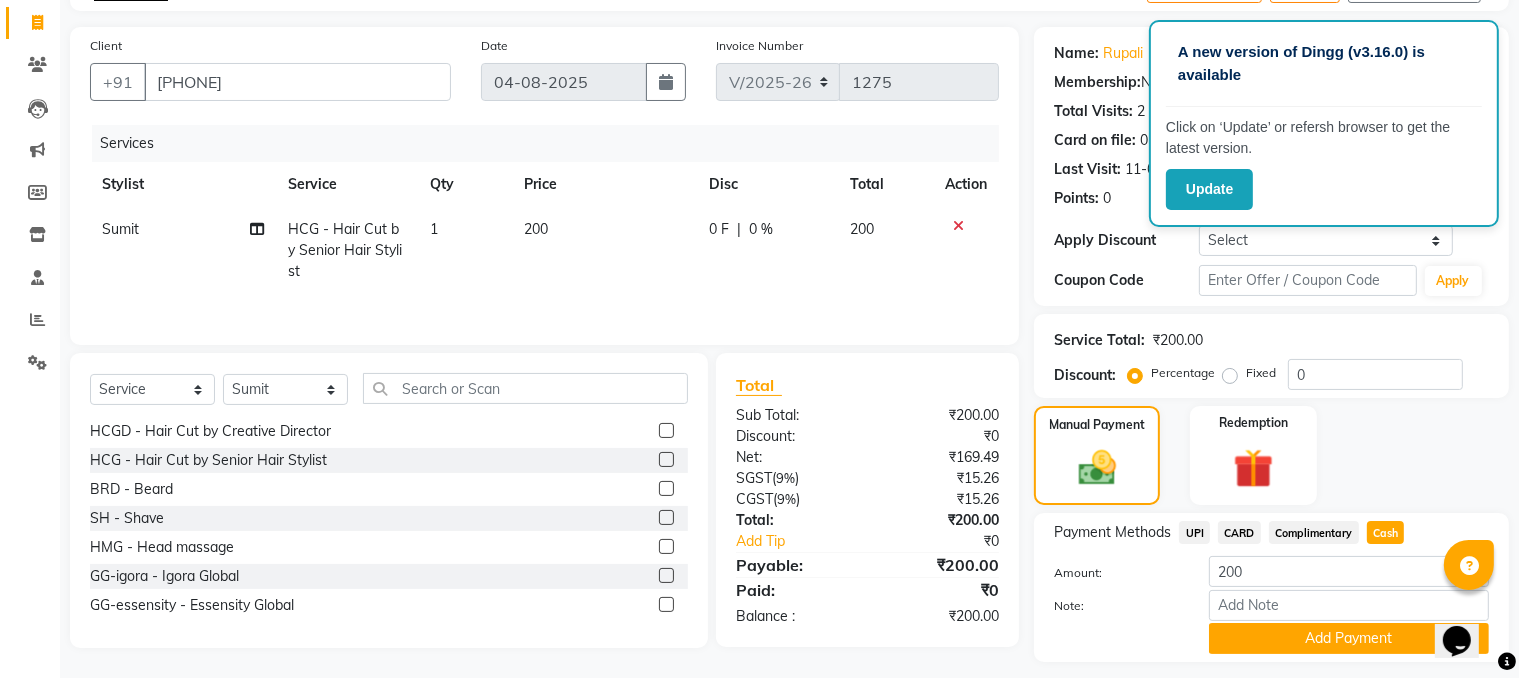 scroll, scrollTop: 180, scrollLeft: 0, axis: vertical 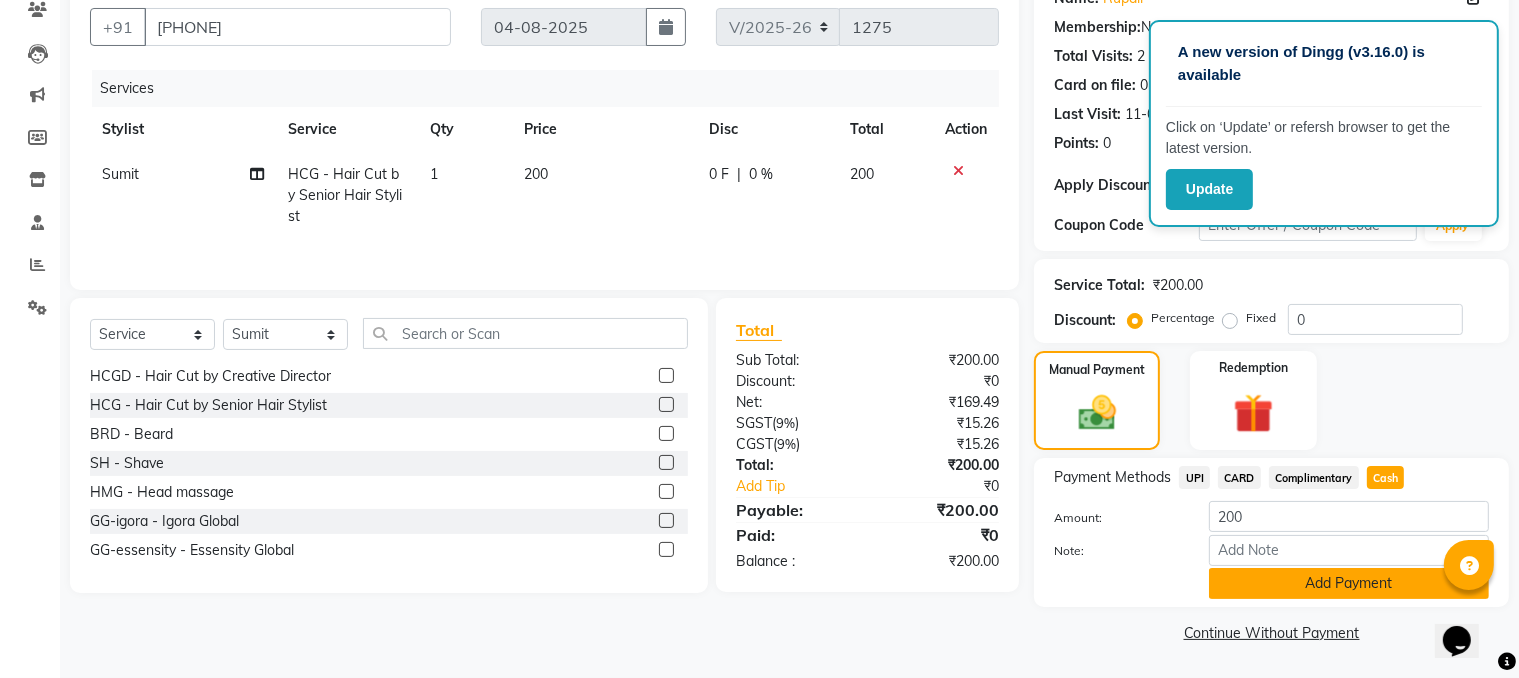 click on "Add Payment" 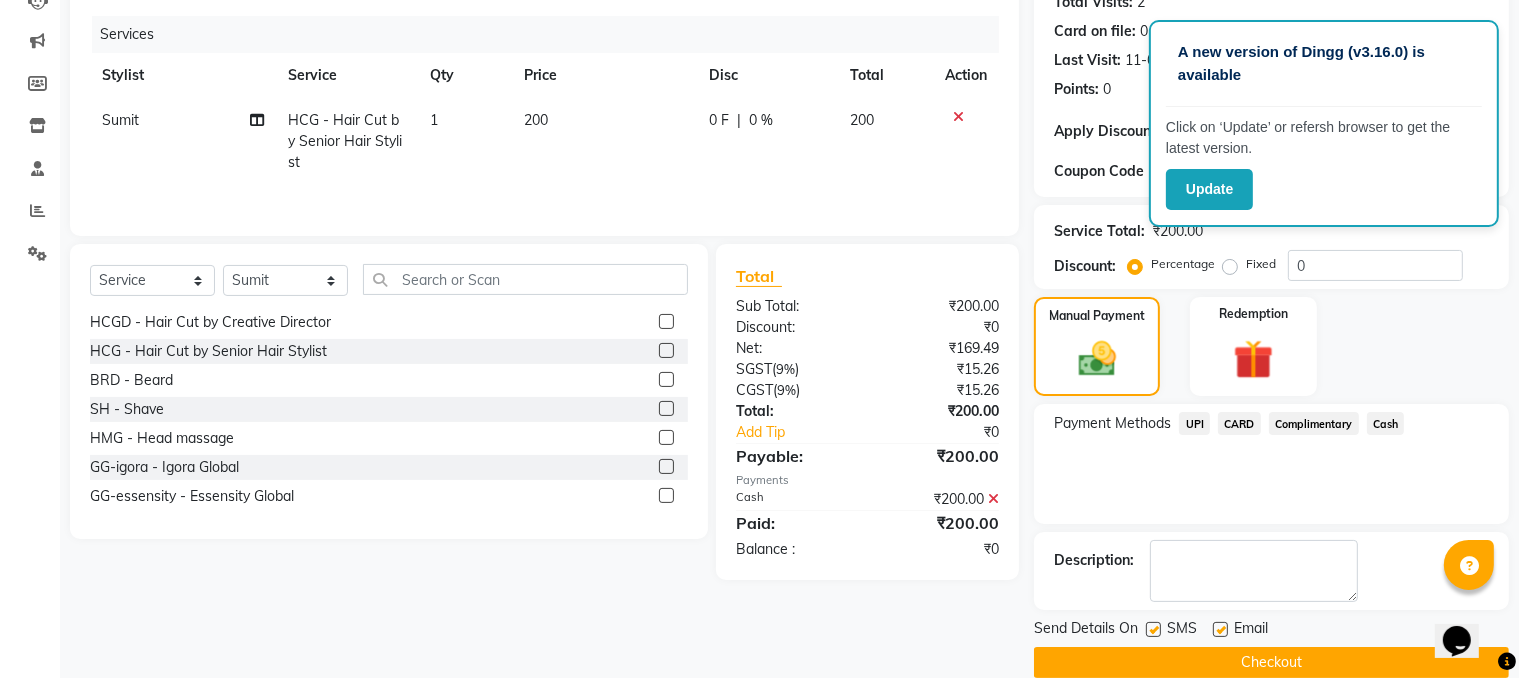 scroll, scrollTop: 260, scrollLeft: 0, axis: vertical 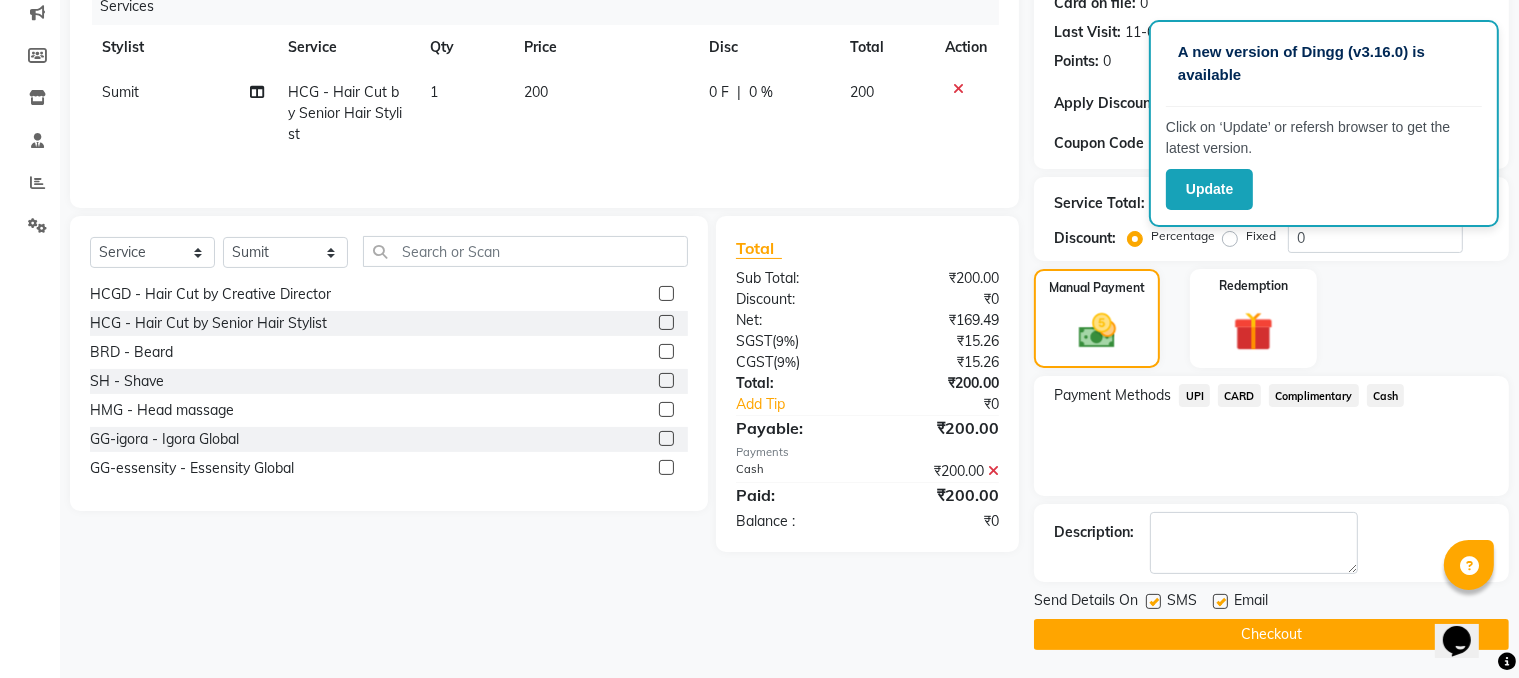 click on "Checkout" 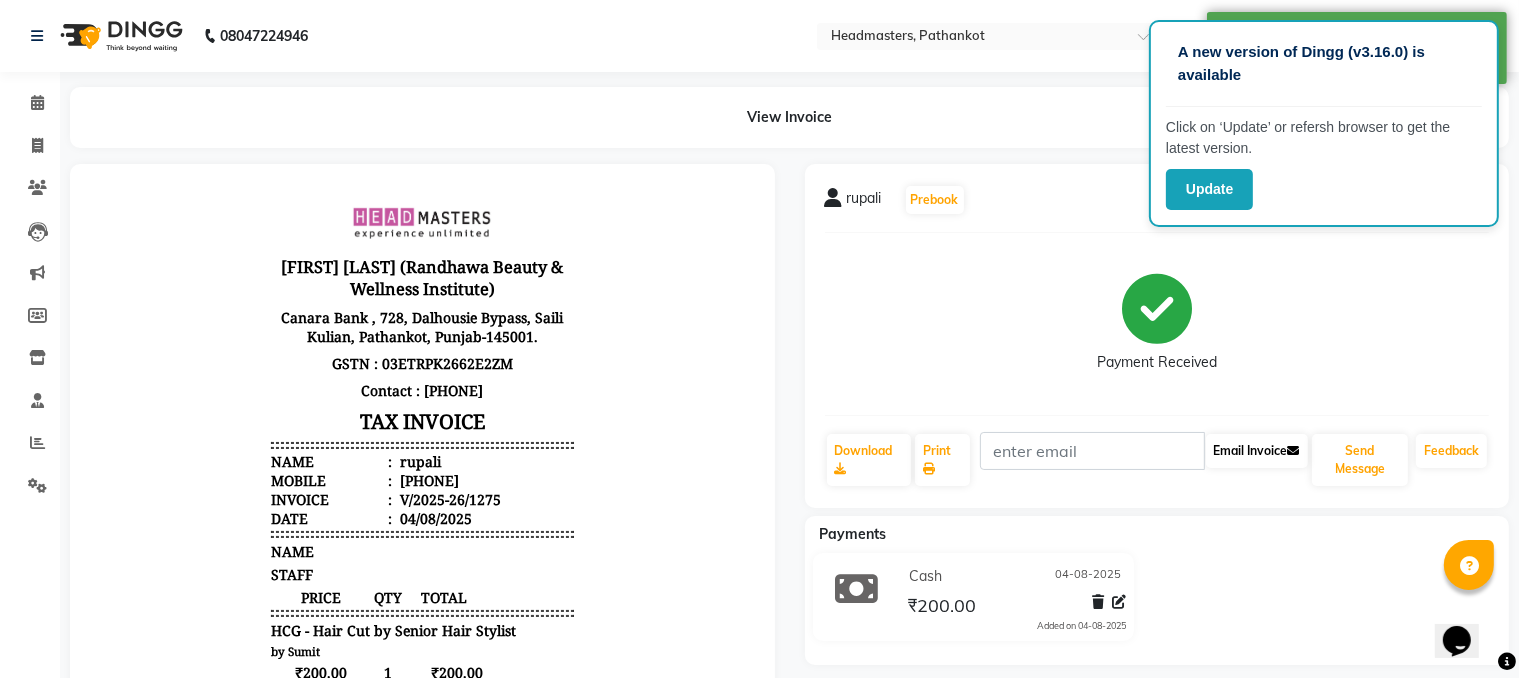 scroll, scrollTop: 0, scrollLeft: 0, axis: both 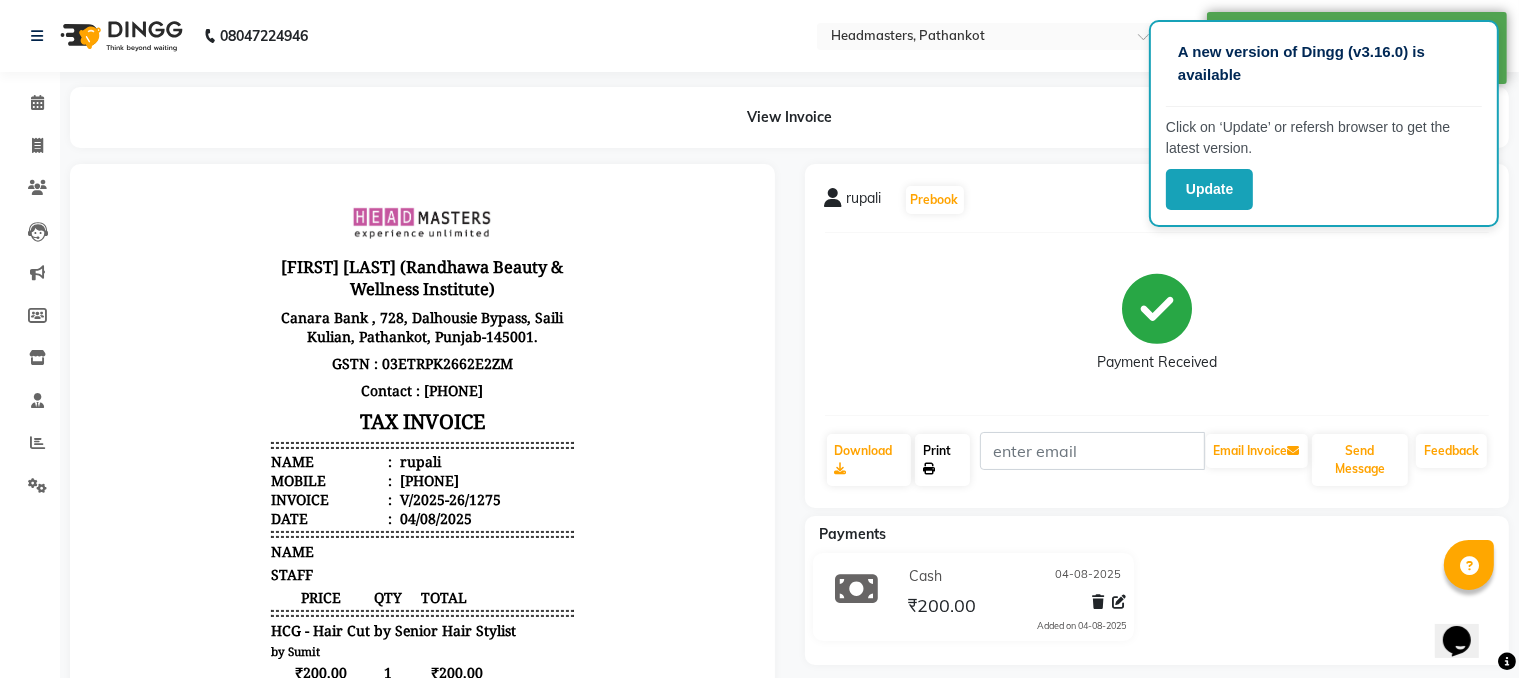 click on "Print" 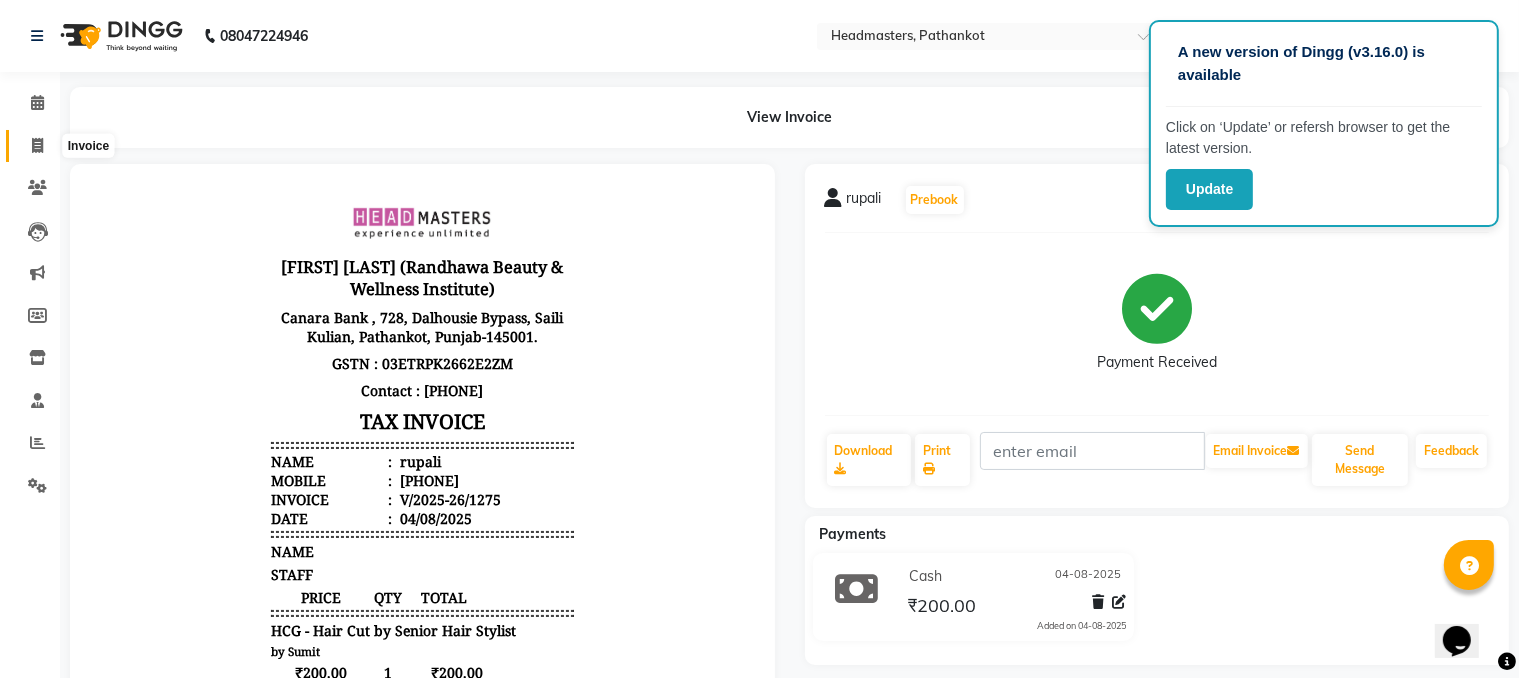 click 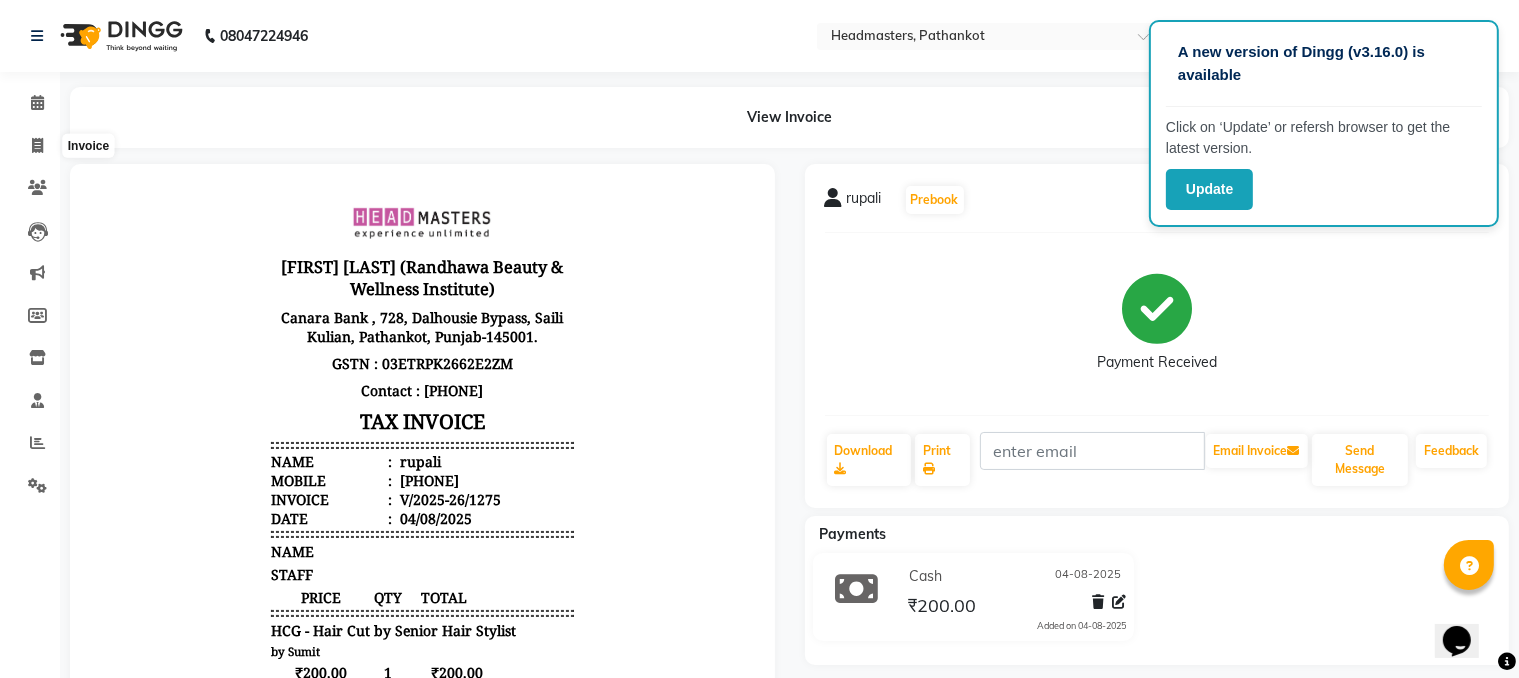 select on "service" 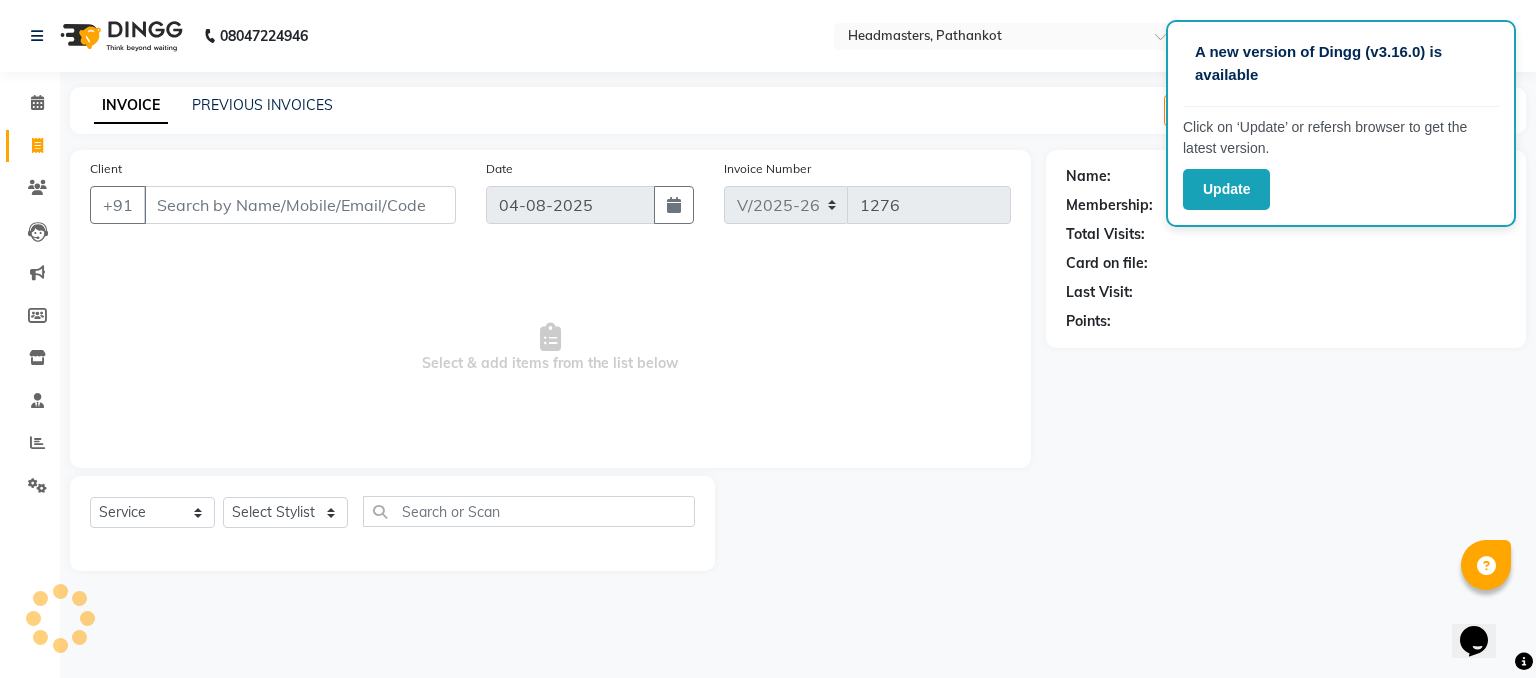 click on "Client" at bounding box center (300, 205) 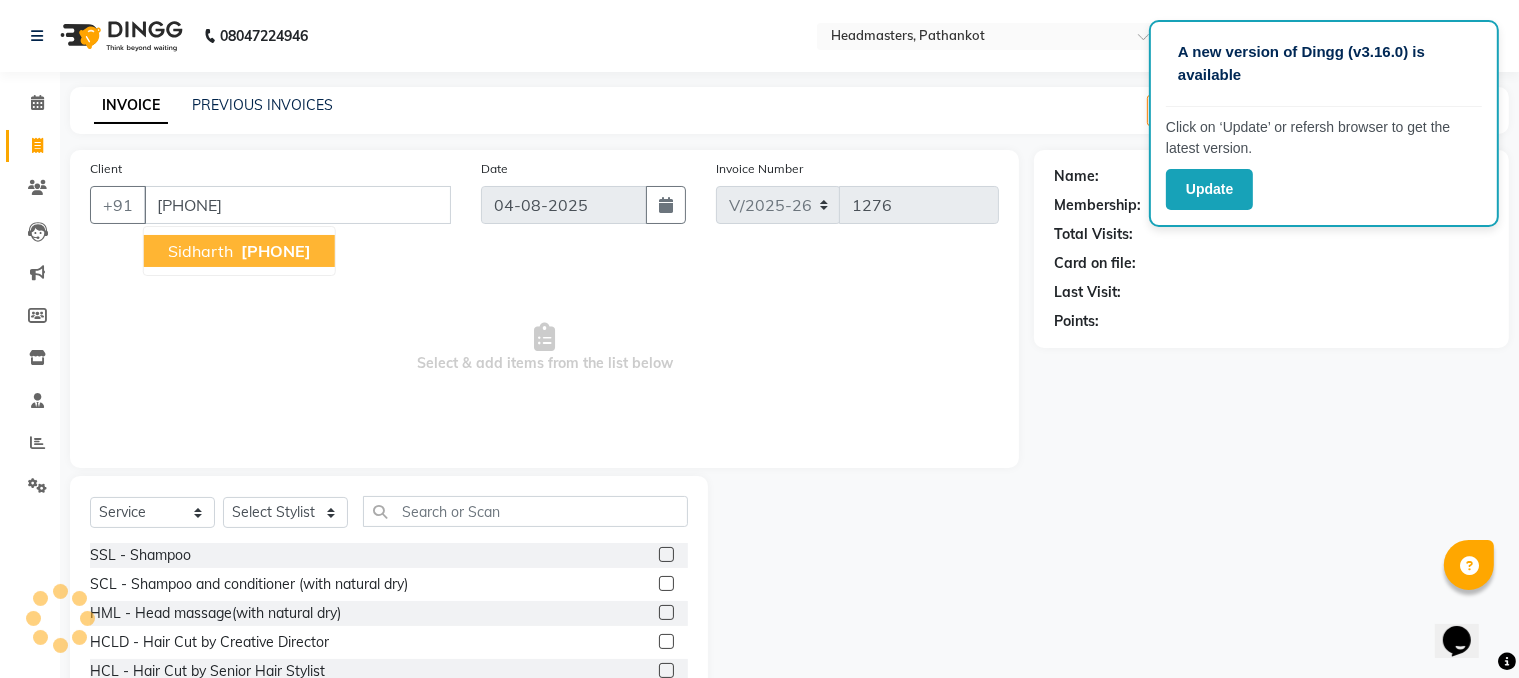 type on "[PHONE]" 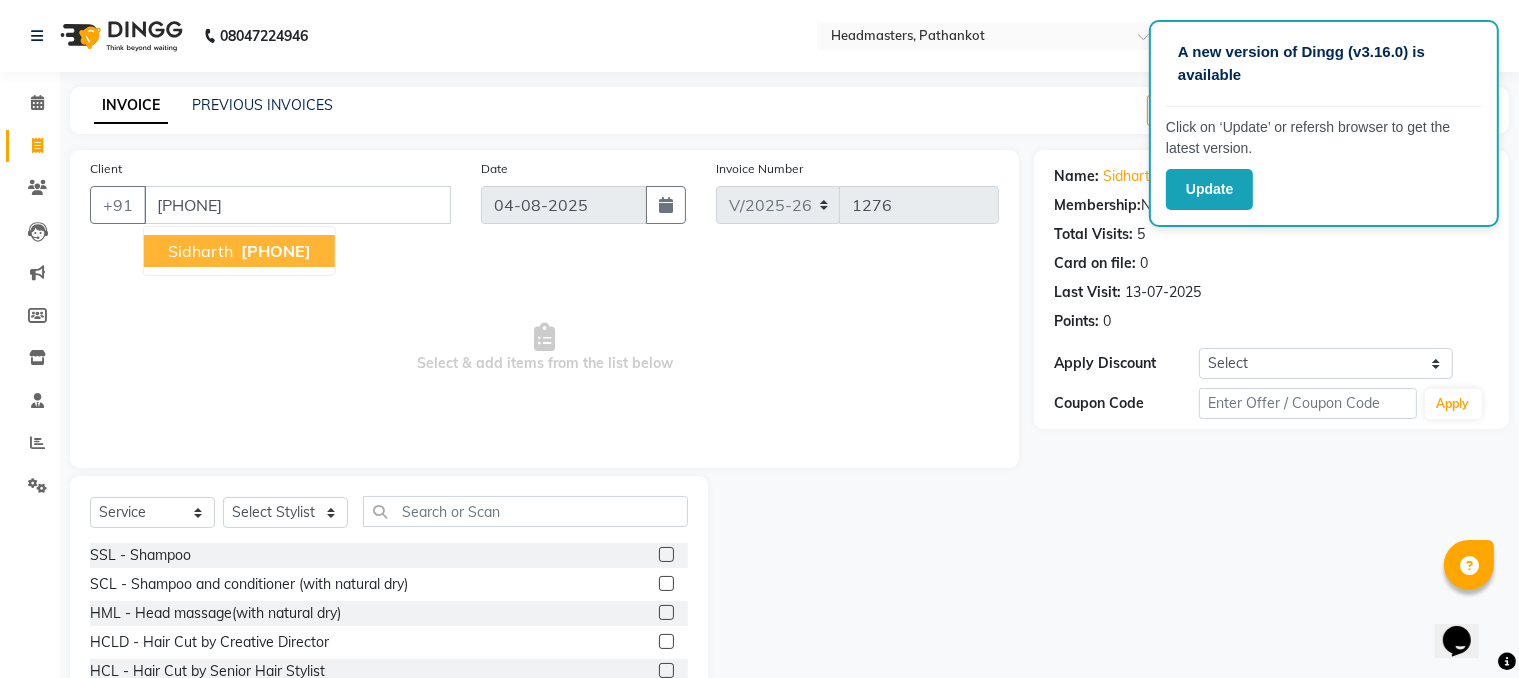 click on "[FIRST]   [PHONE]" at bounding box center [239, 251] 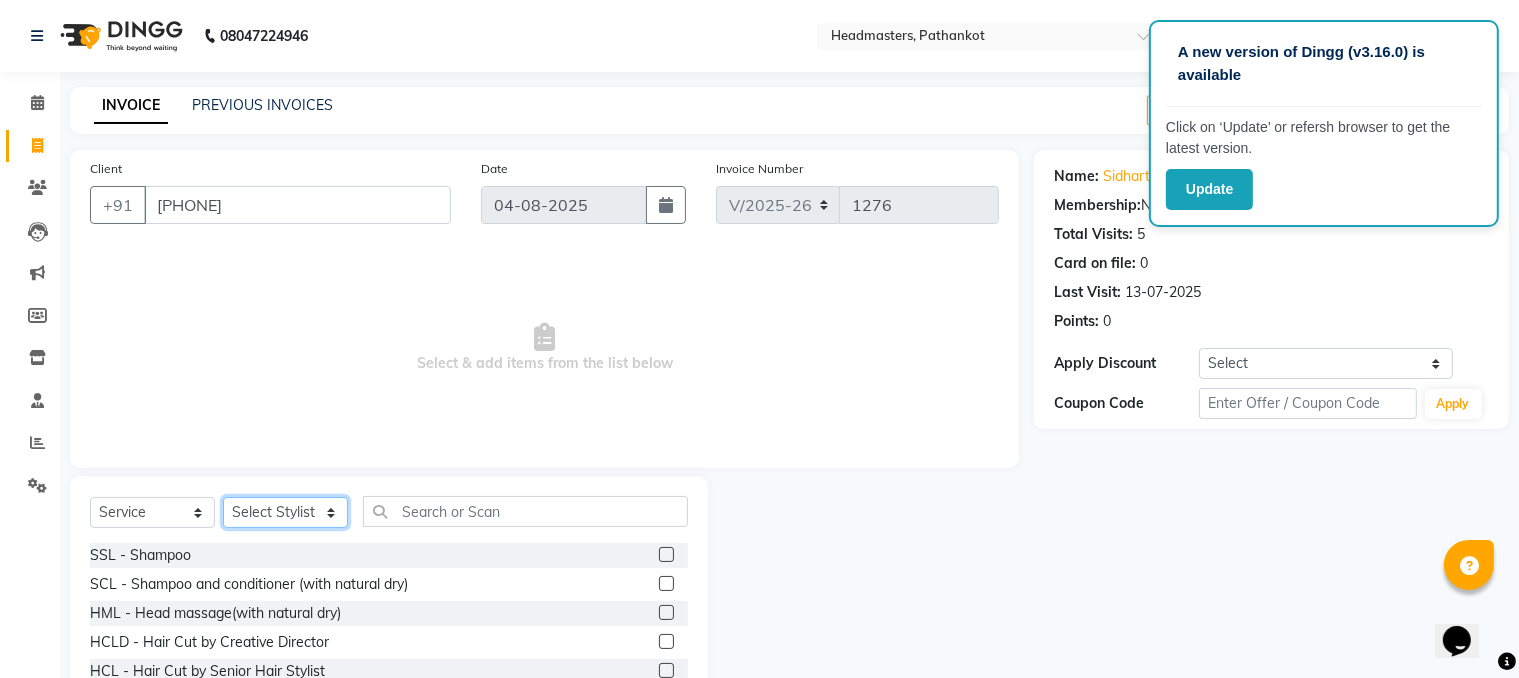 click on "Select Stylist Amir HEAD MASTERS jassi jasvir Singh JB  Joel  Monika sharma Monika Yoseph  nakul NITIN Poonam puja roop Sumit Teji" 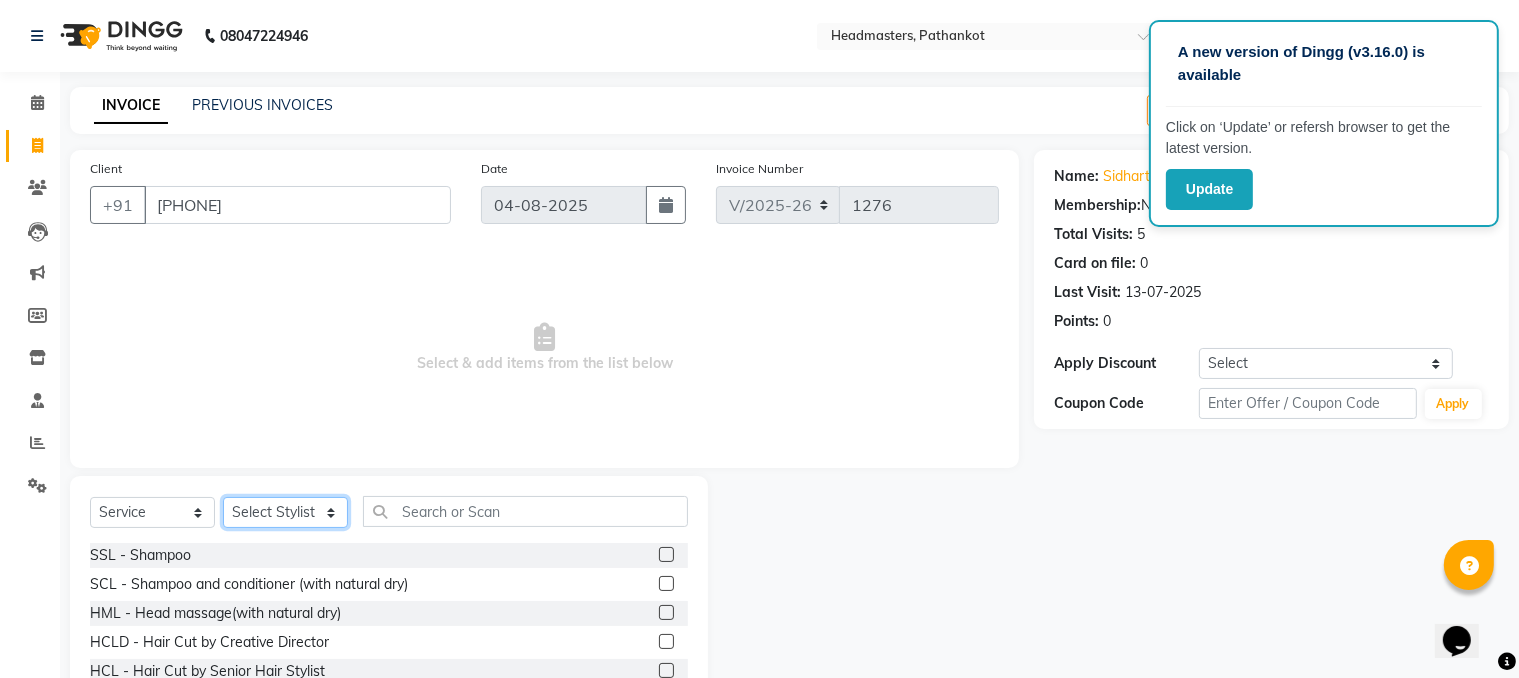 select on "66907" 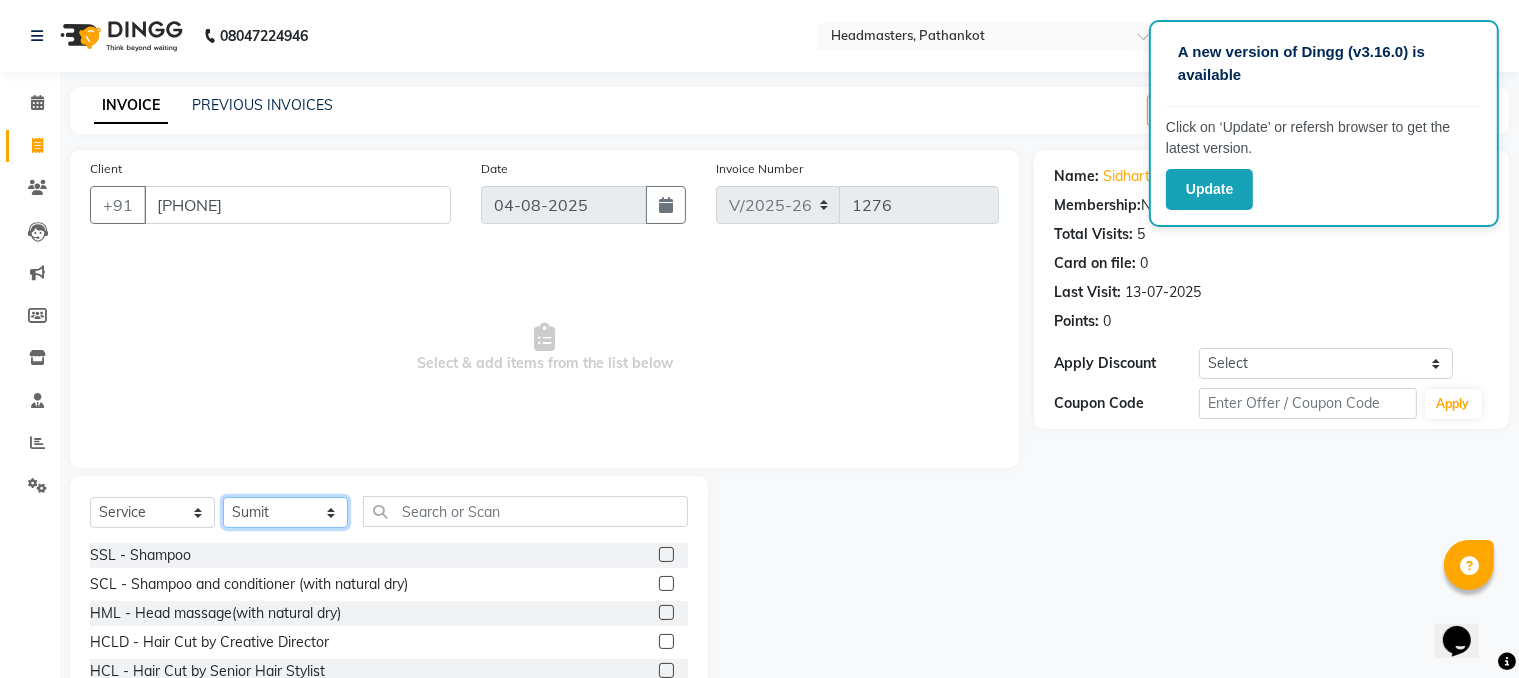 click on "Select Stylist Amir HEAD MASTERS jassi jasvir Singh JB  Joel  Monika sharma Monika Yoseph  nakul NITIN Poonam puja roop Sumit Teji" 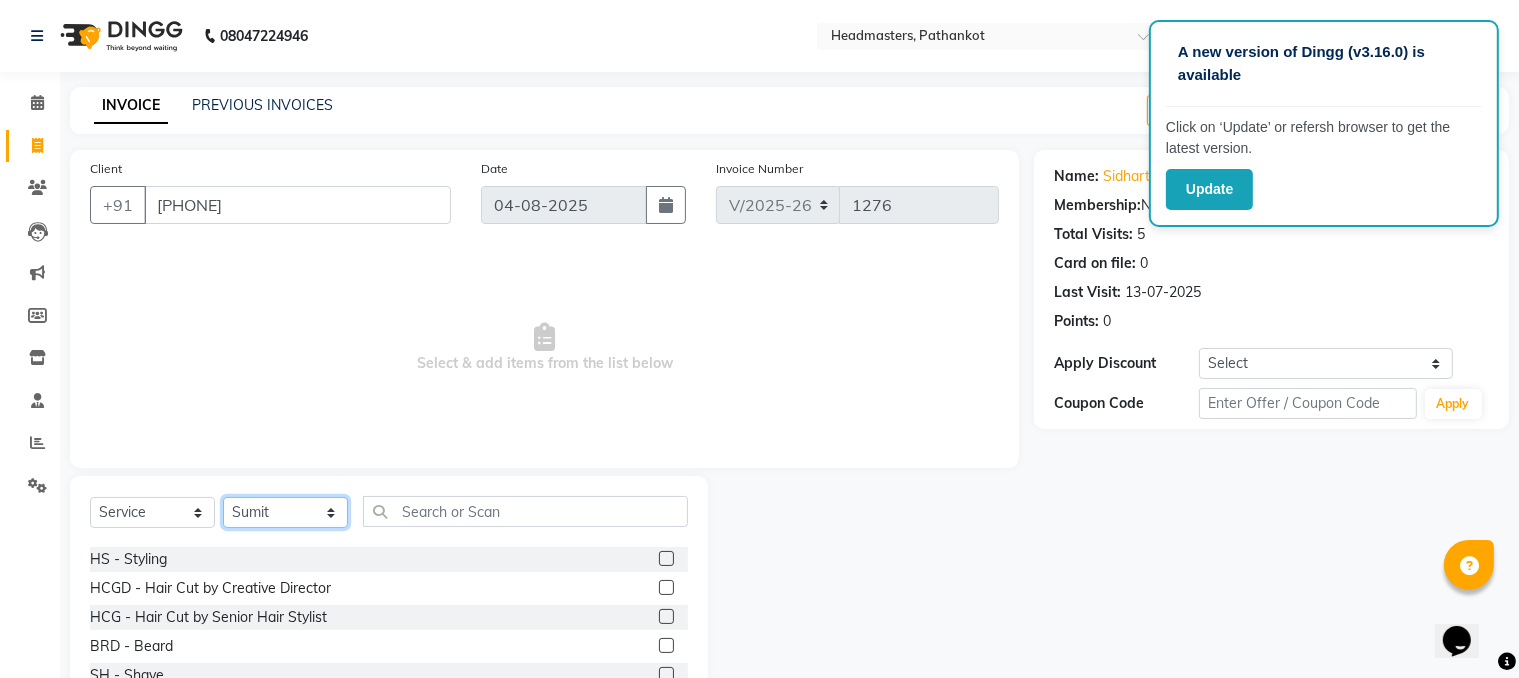 scroll, scrollTop: 900, scrollLeft: 0, axis: vertical 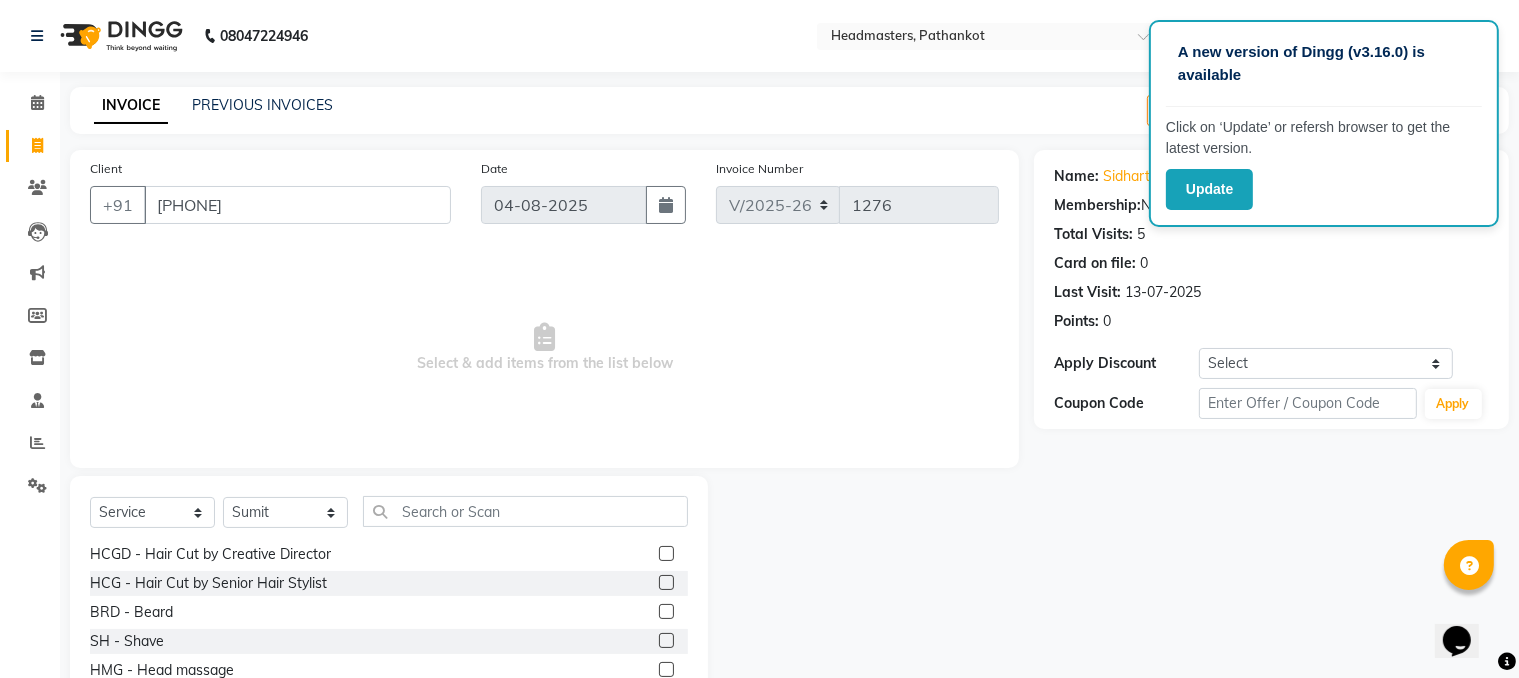 click 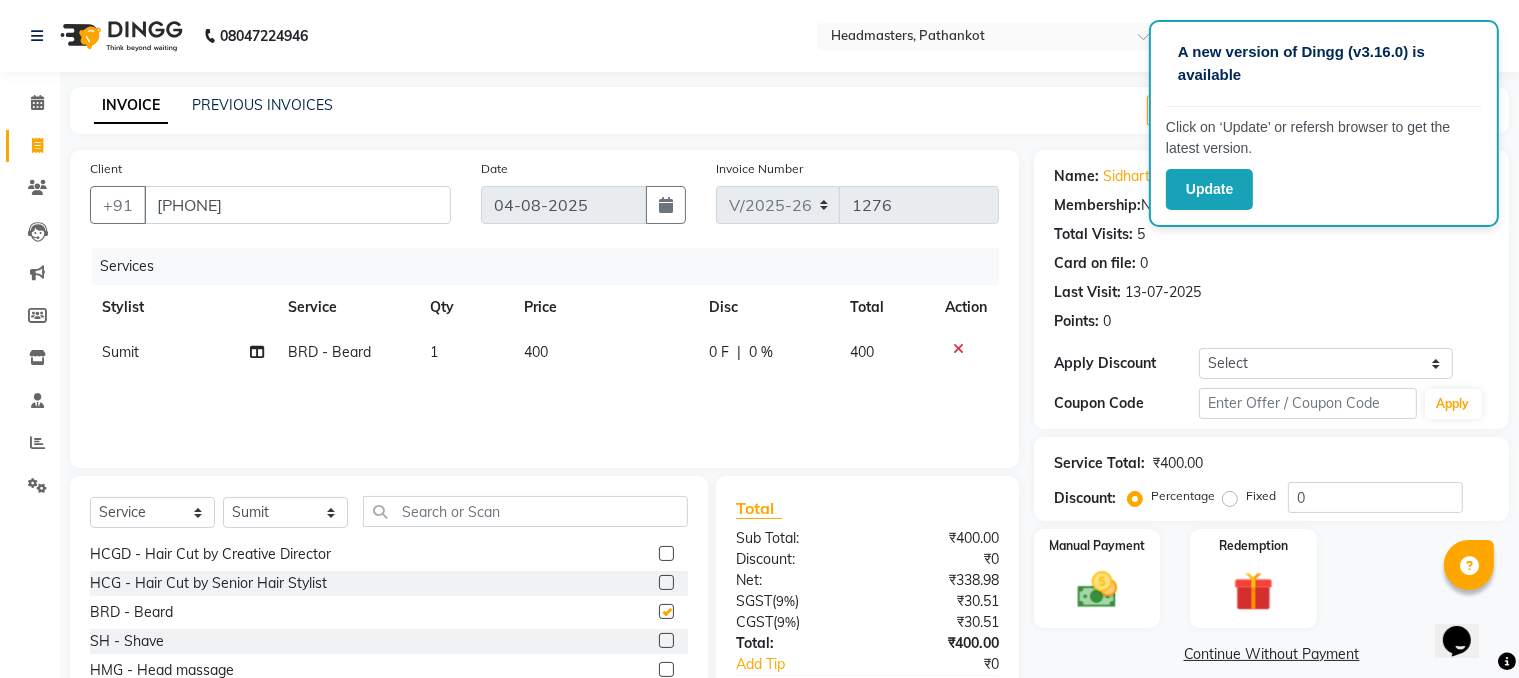 checkbox on "false" 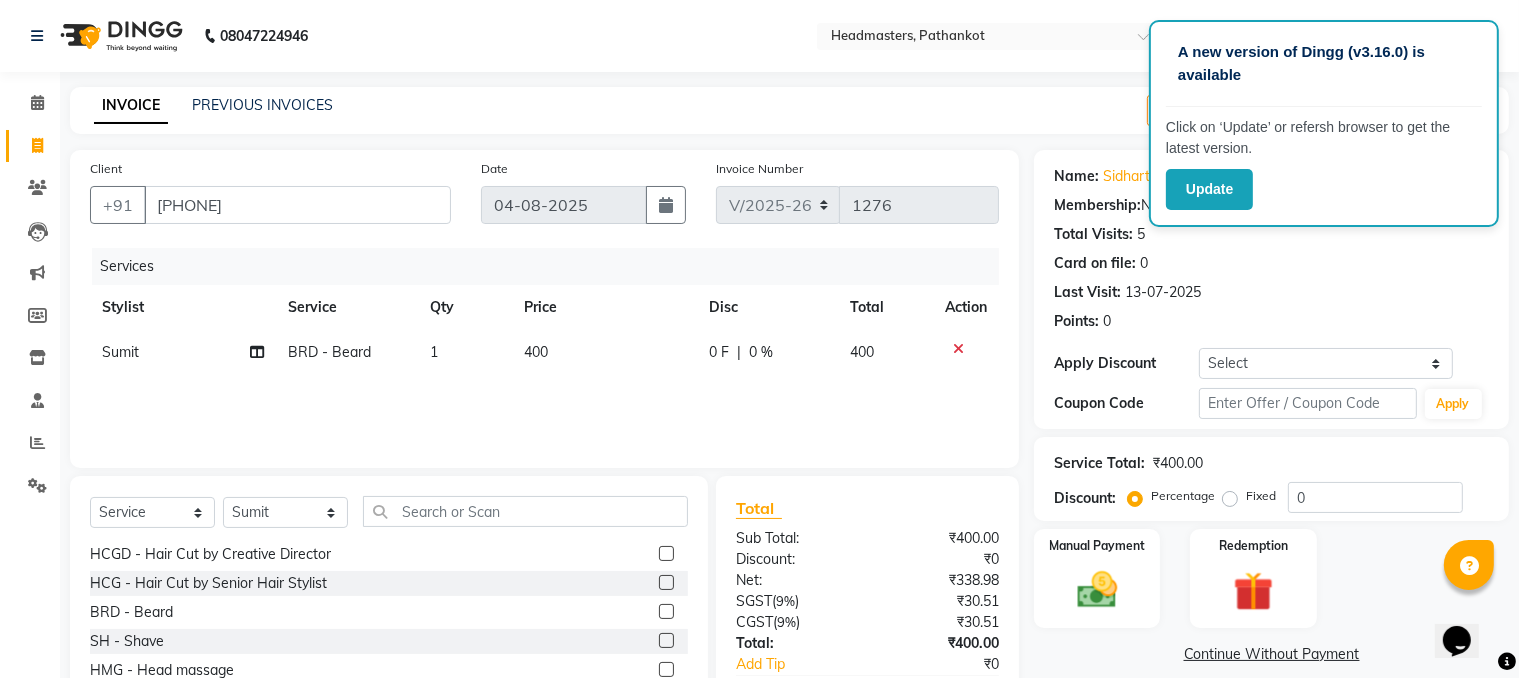 click on "400" 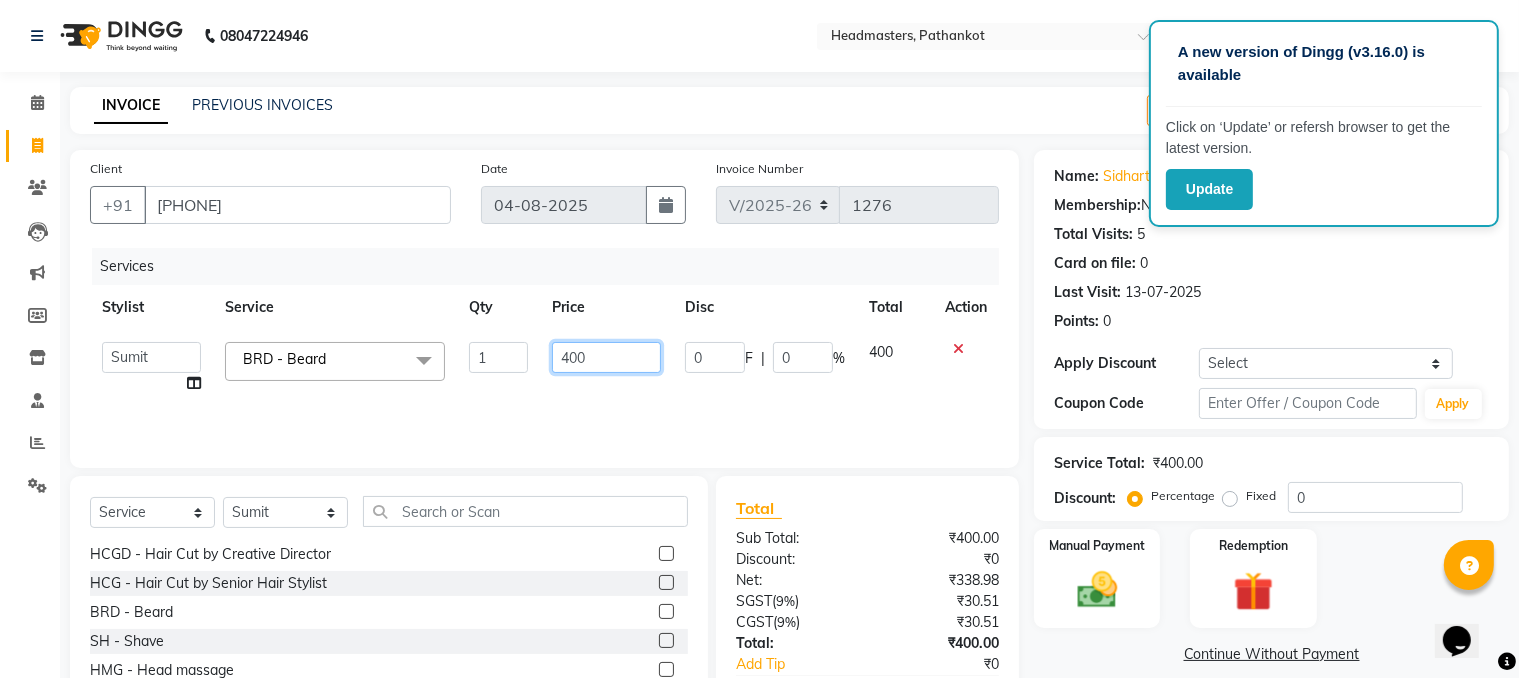 click on "400" 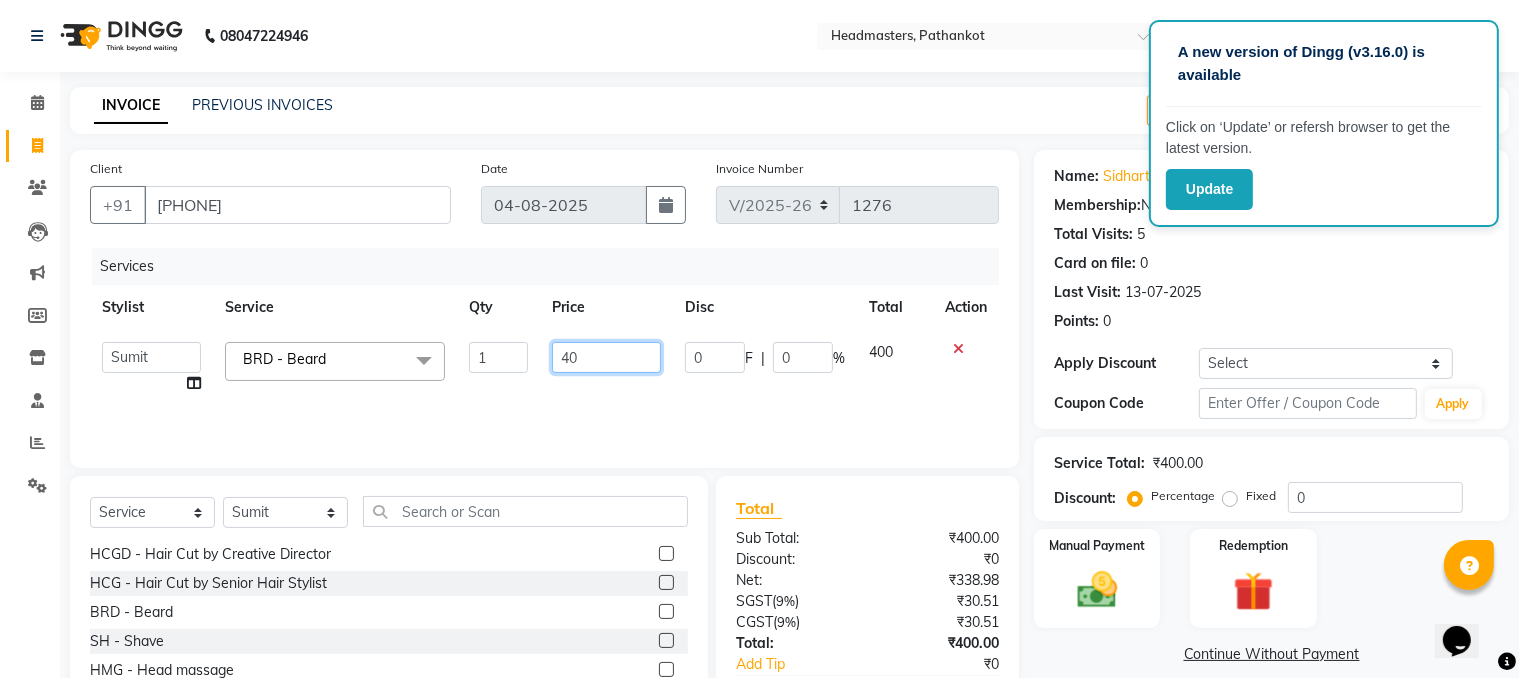 type on "4" 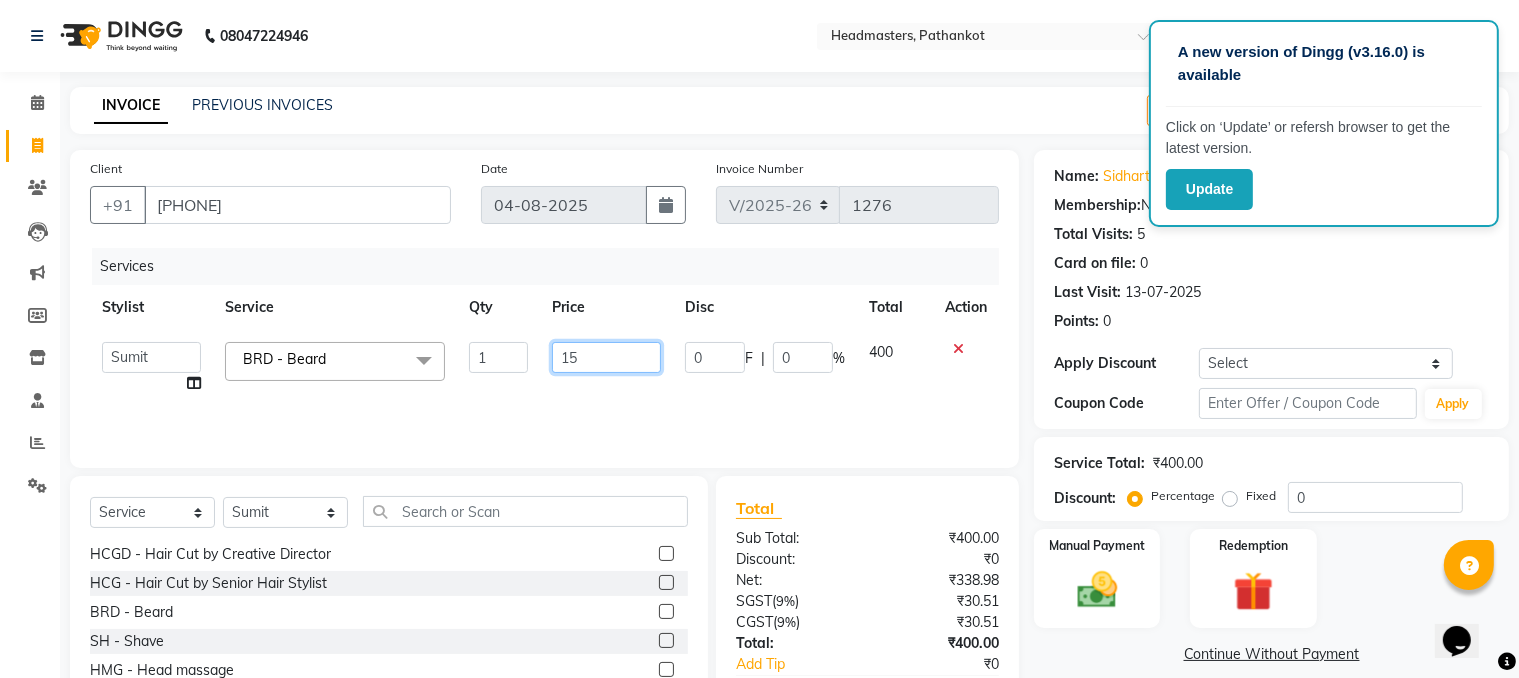 type on "150" 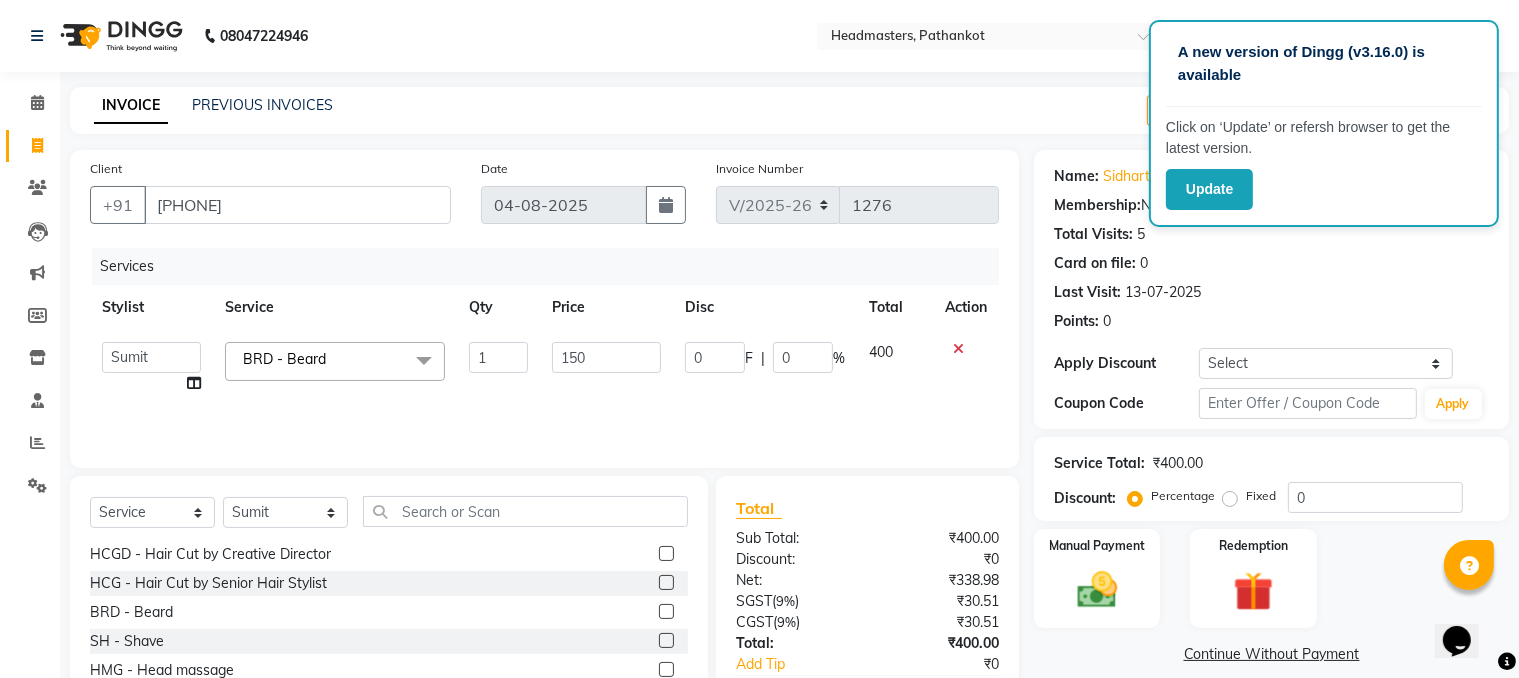 click on "Services Stylist Service Qty Price Disc Total Action  [FIRST]   HEAD MASTERS   jassi   jasvir Singh   JB    Joel    Monika sharma   Monika Yoseph    nakul   NITIN   Poonam   puja   roop   Sumit   Teji   BRD - Beard   x SSL - Shampoo SCL - Shampoo and conditioner (with natural dry) HML - Head massage(with natural dry) HCLD - Hair Cut by Creative Director HCL - Hair Cut by Senior Hair Stylist Trim - Trimming (one Length) Spt - Split ends/short/candle cut BD - Blow dry OS - Open styling GL-igora - Igora Global GL-essensity - Essensity Global Hlts-L - Highlights Bal - Balayage Chunks  - Chunks CR  - Color removal CRF - Color refresh Stk - Per streak RT-IG - Igora Root Touchup(one inch only) RT-ES - Essensity Root Touchup(one inch only) Reb - Rebonding ST  - Straight therapy Krt-L - Keratin Krt-BB -L - Keratin Blow Out HR-BTX -L  - Hair Botox NanoP -L - Nanoplastia K-Bond -L  - Kerabond H-EXT - Hair Extensions PH-EXT - Premium Hair Extensions CEXT - Clip on Extensions SSM - Shampoo HS - Styling BRD - Beard SH - Shave" 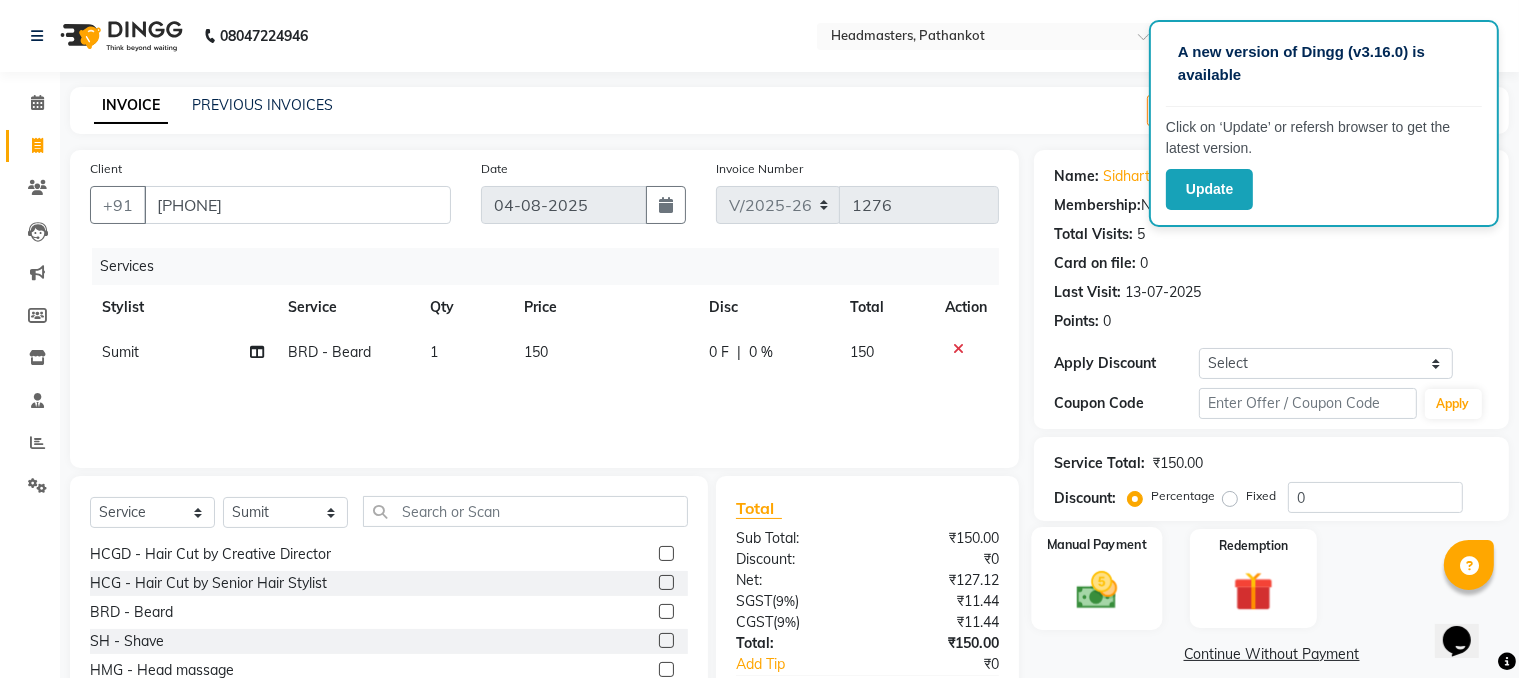 click 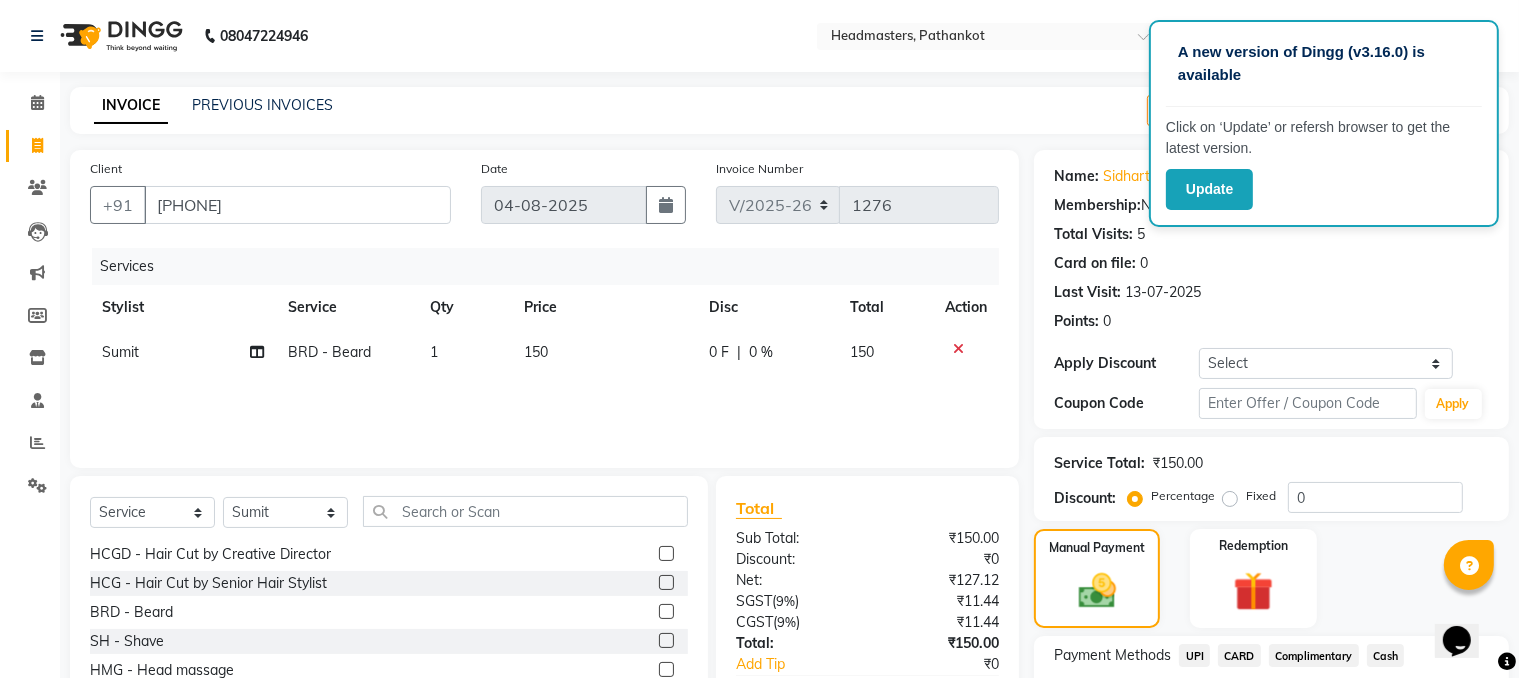 scroll, scrollTop: 148, scrollLeft: 0, axis: vertical 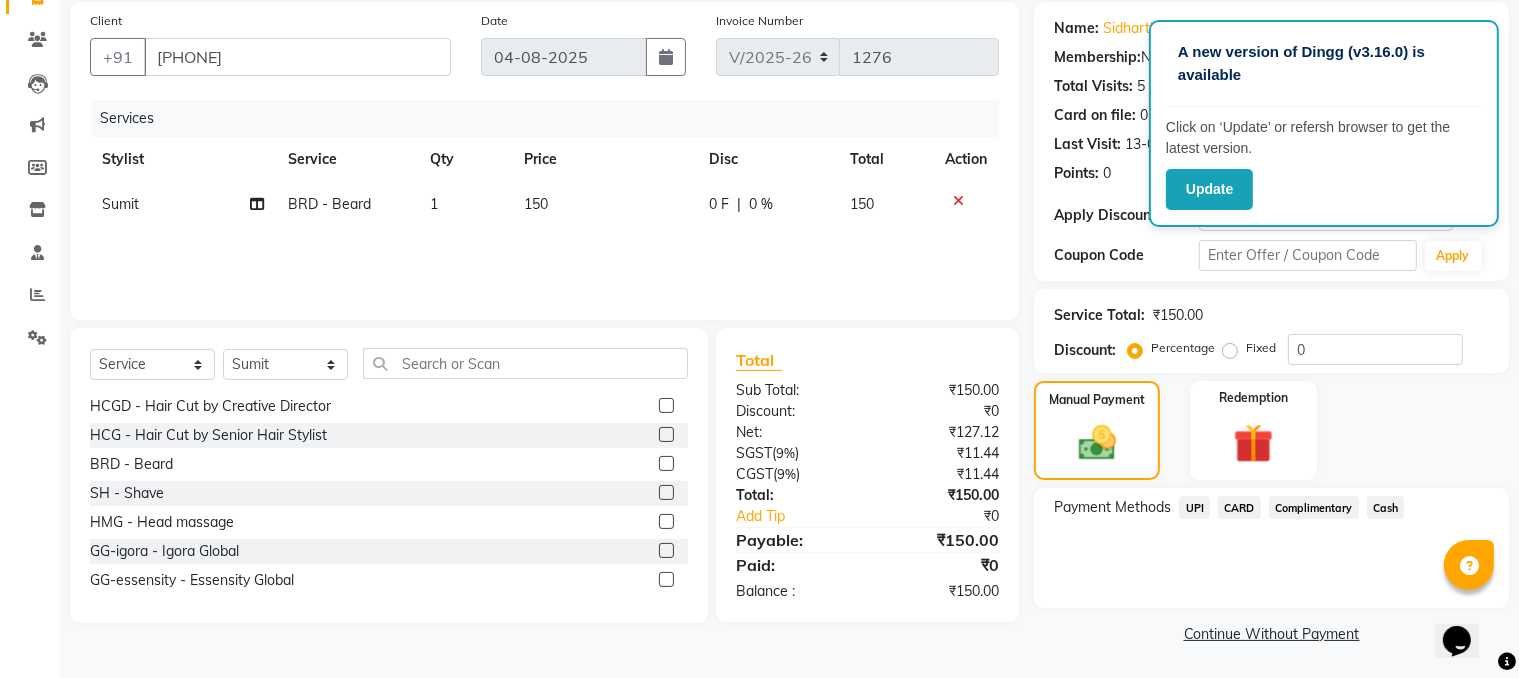 click on "UPI" 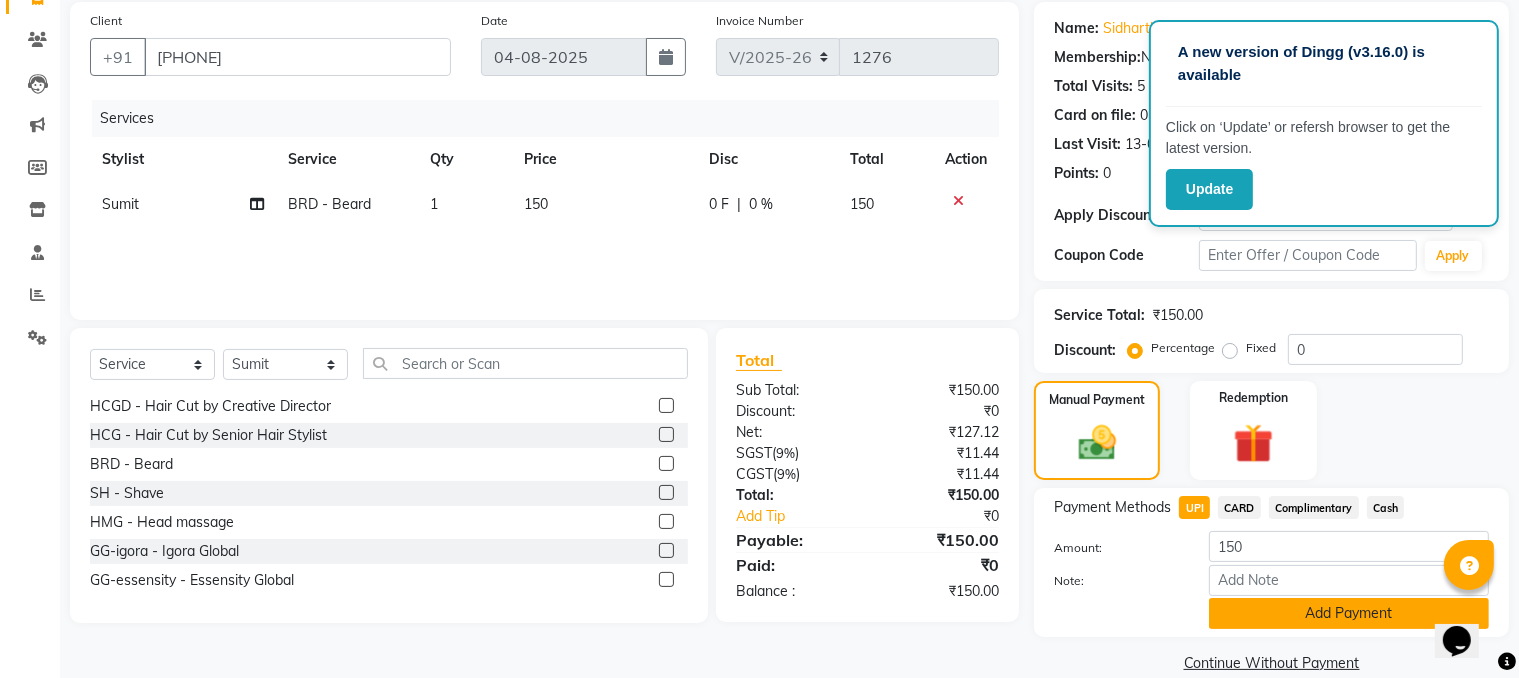 click on "Add Payment" 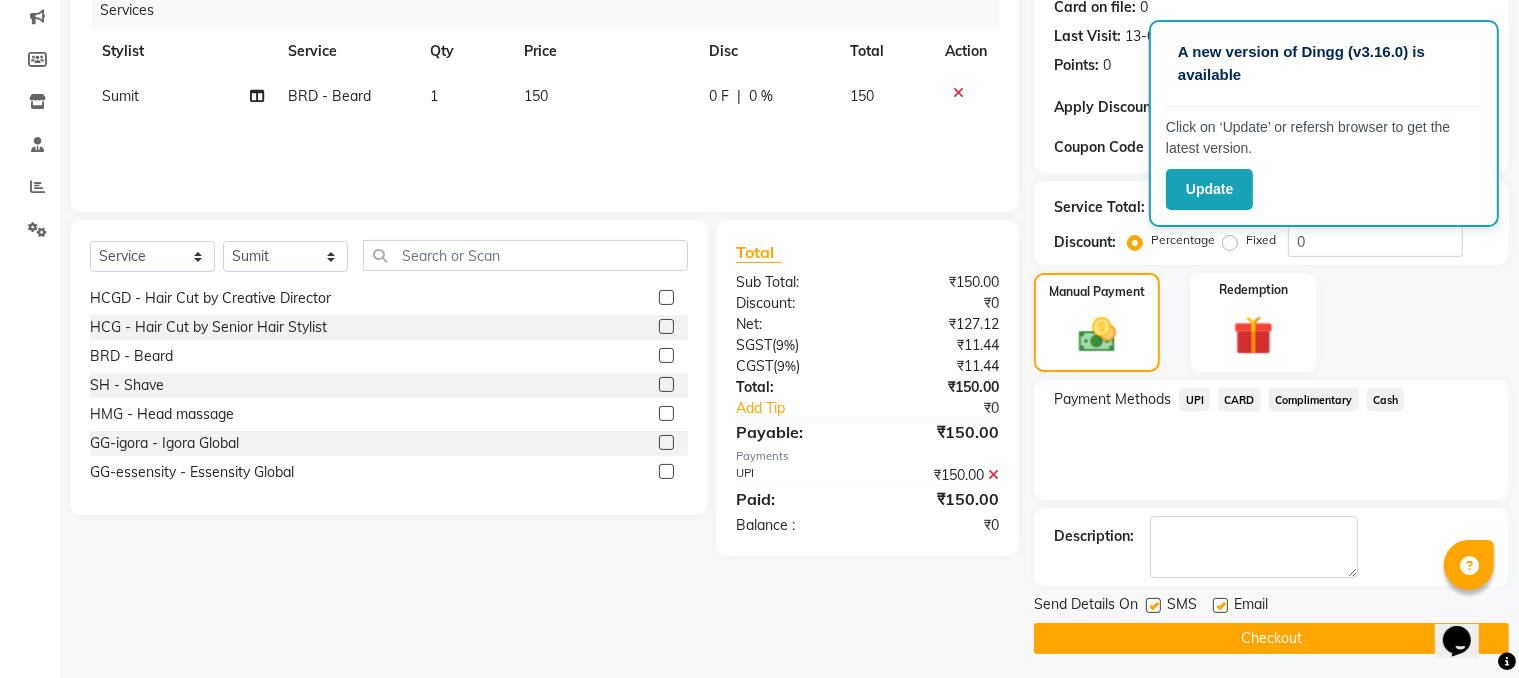 scroll, scrollTop: 260, scrollLeft: 0, axis: vertical 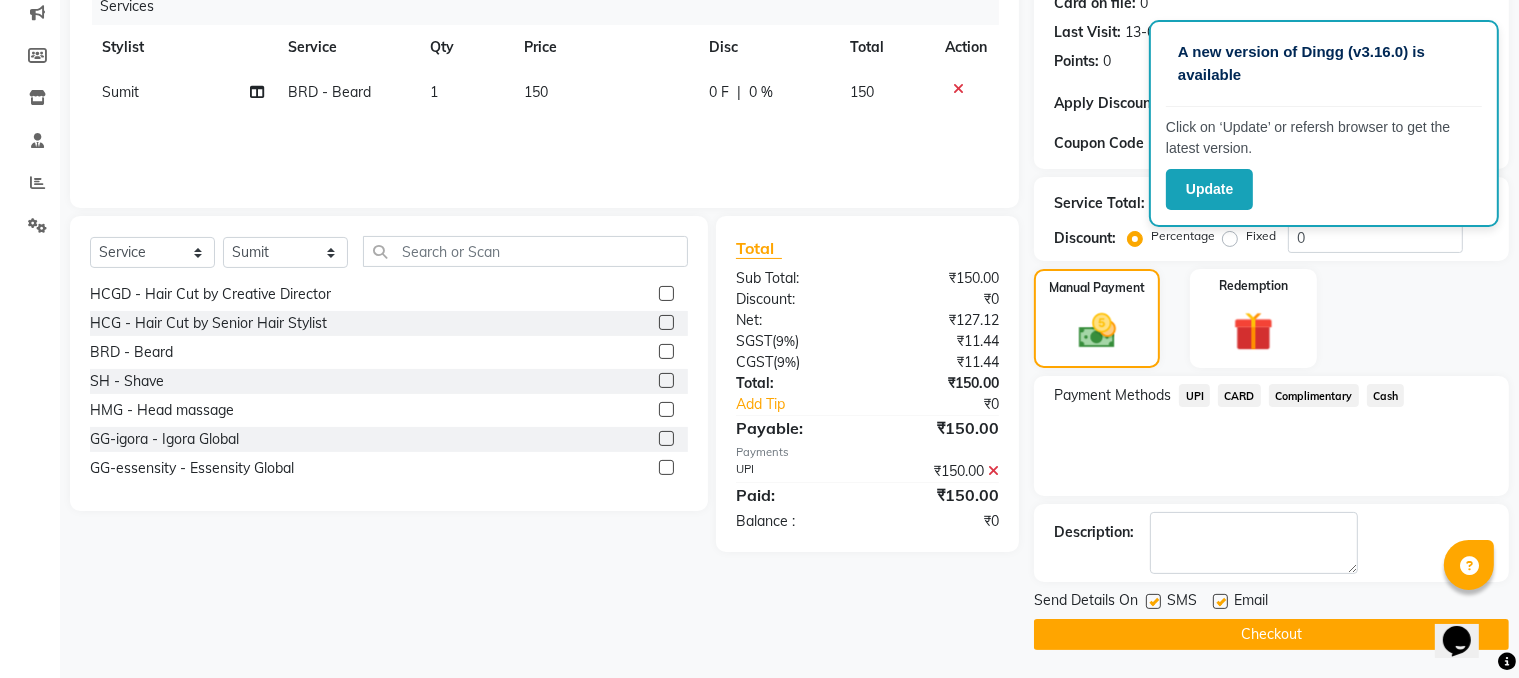 click on "Checkout" 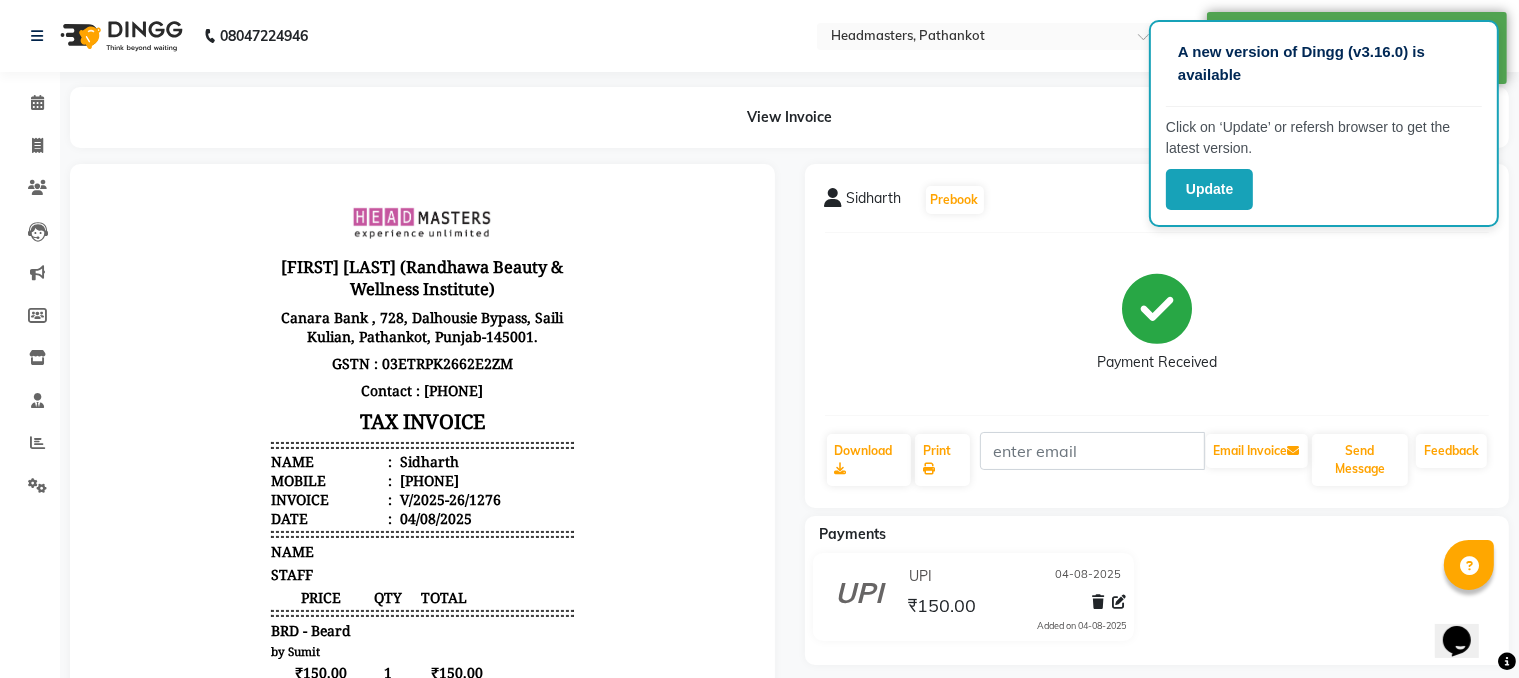scroll, scrollTop: 0, scrollLeft: 0, axis: both 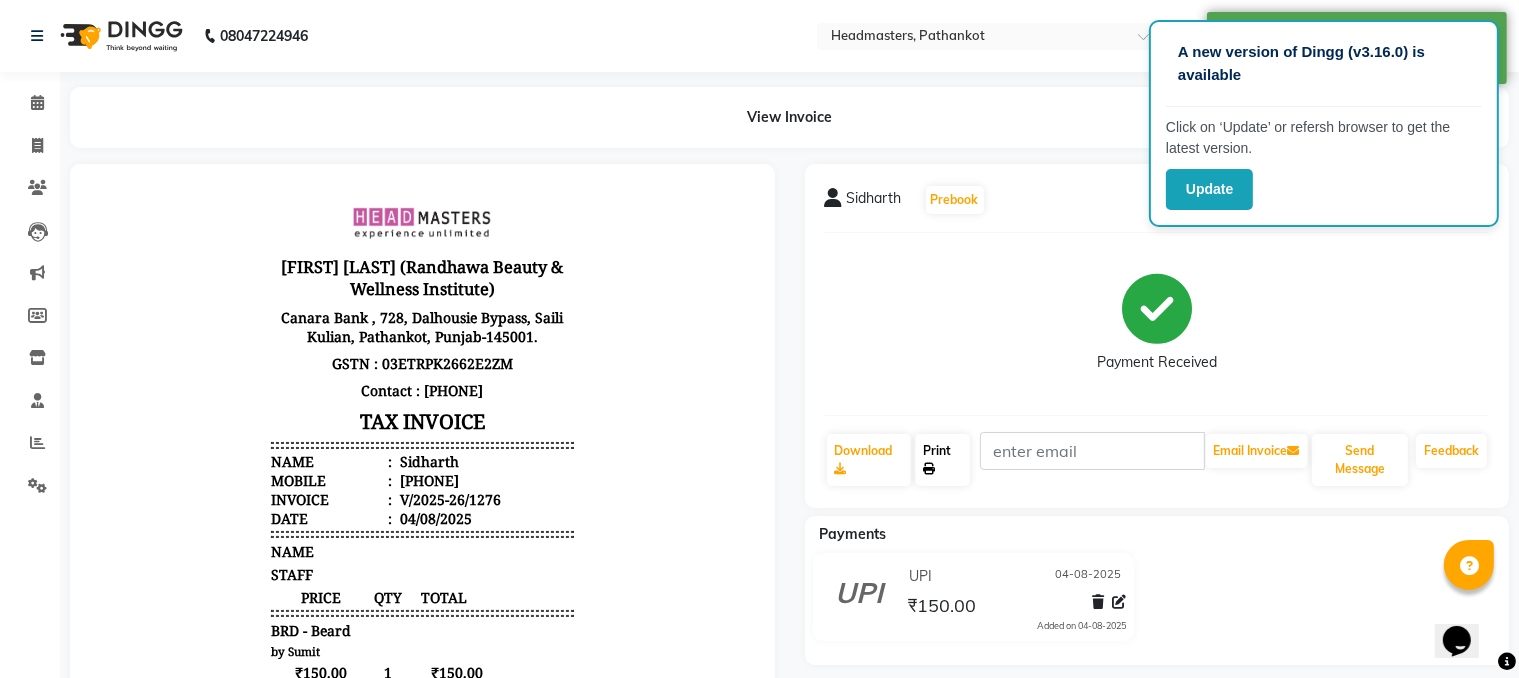 click on "Print" 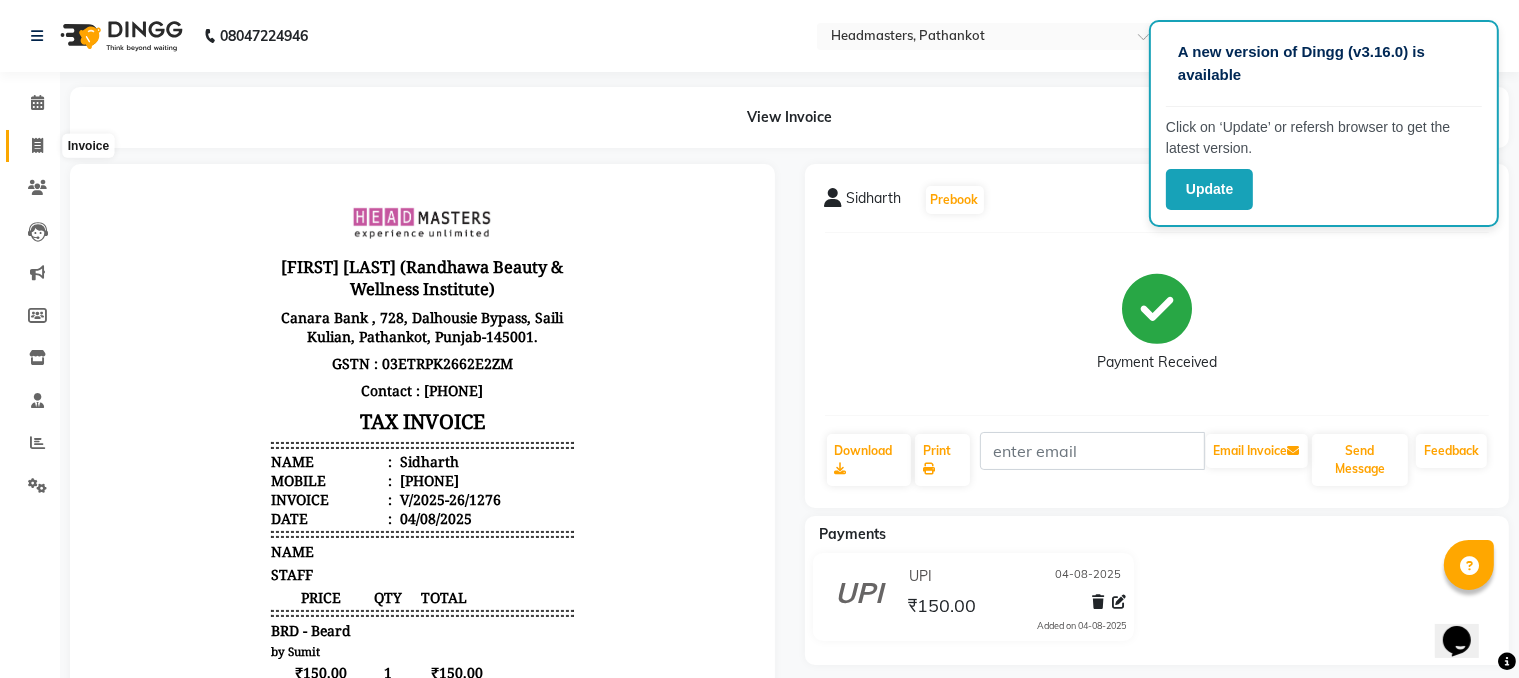 click 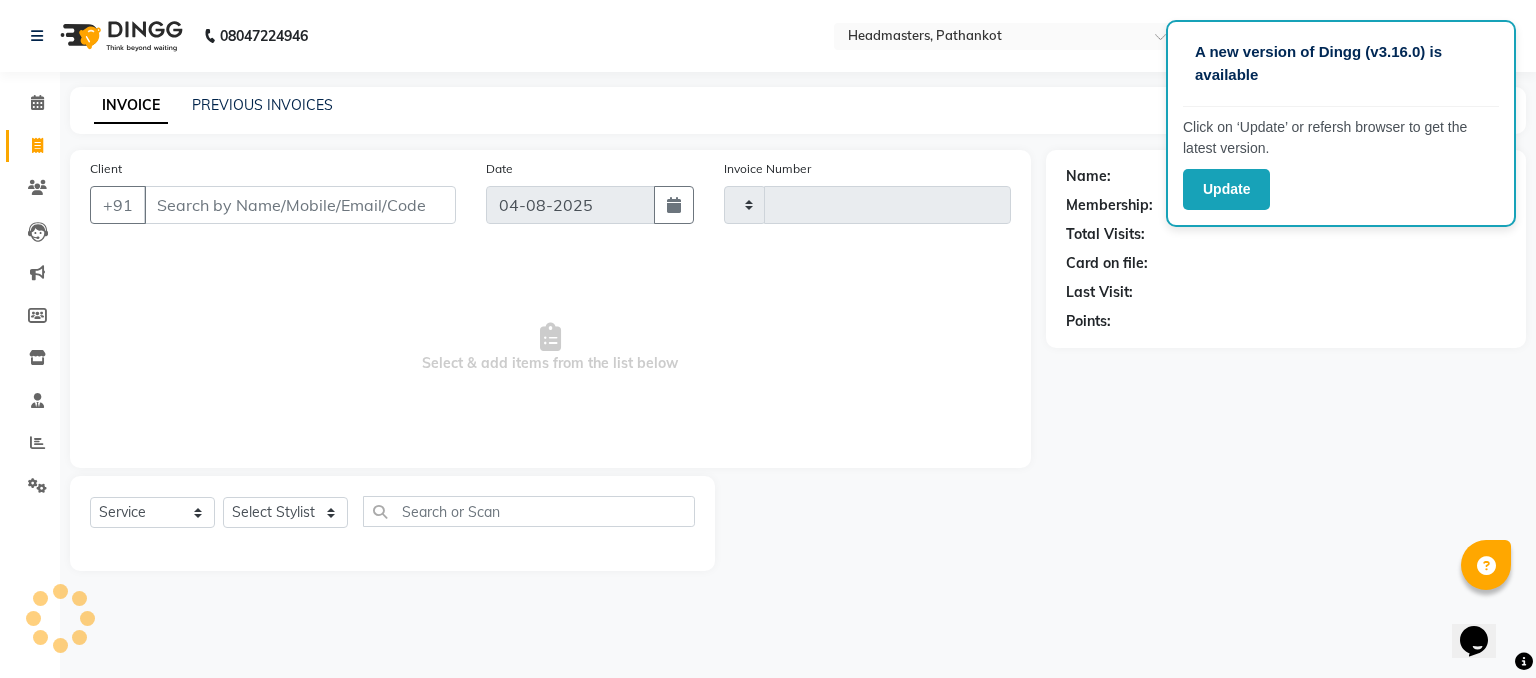 type on "1277" 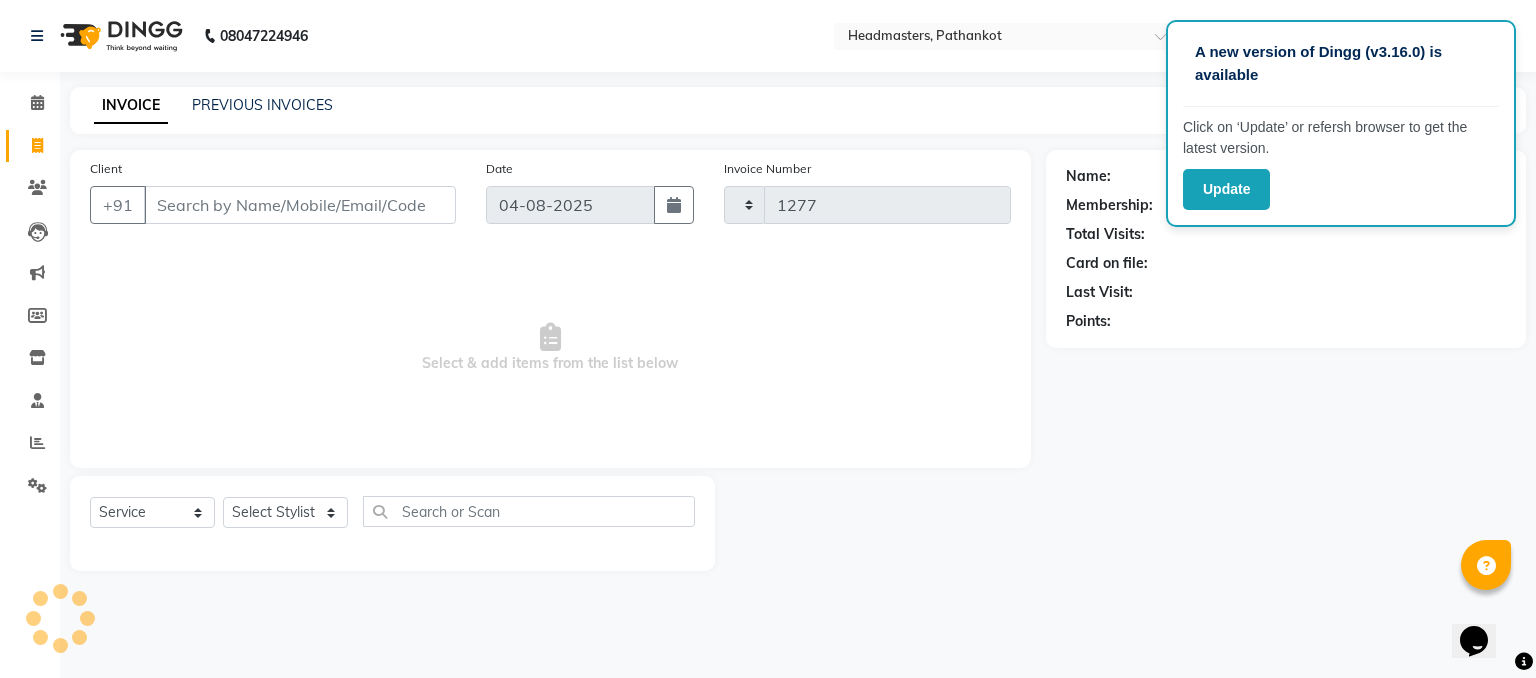 select on "[NUMBER]" 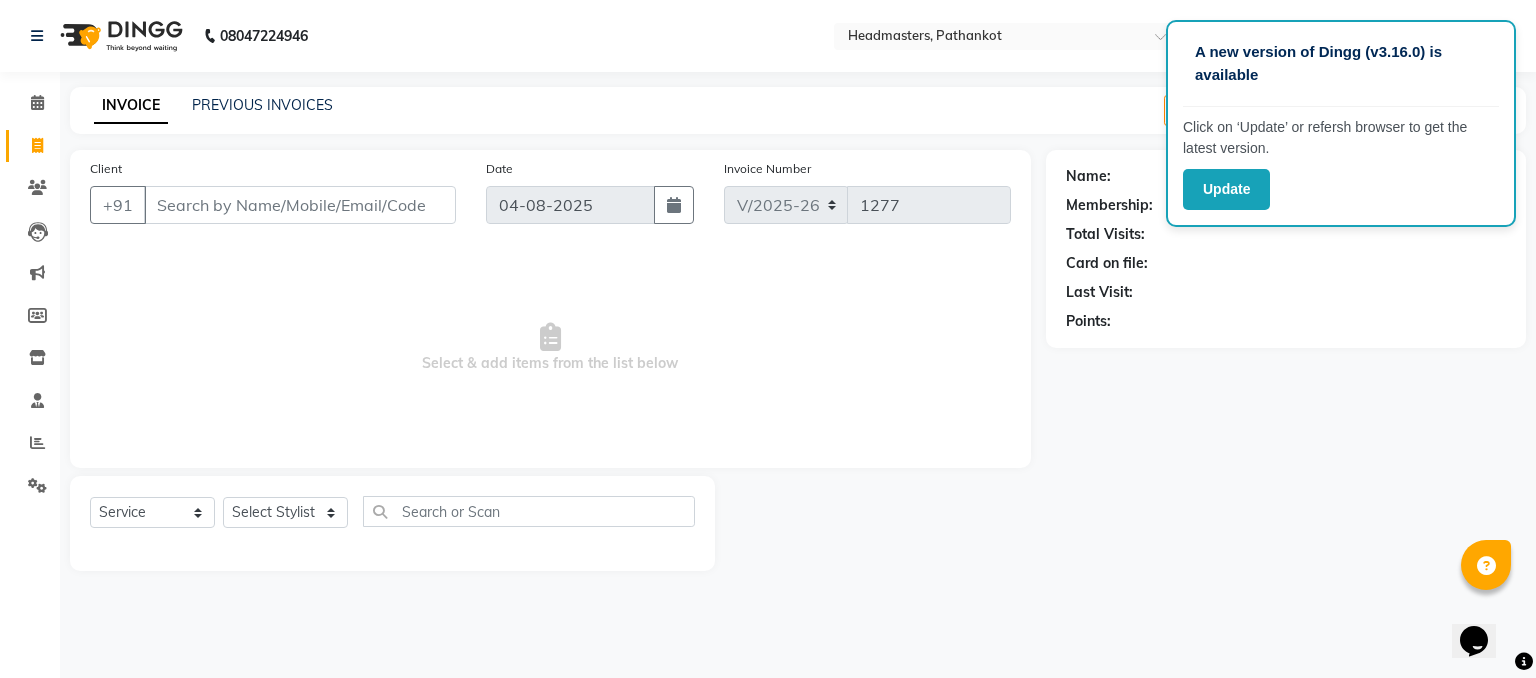 click on "Client" at bounding box center [300, 205] 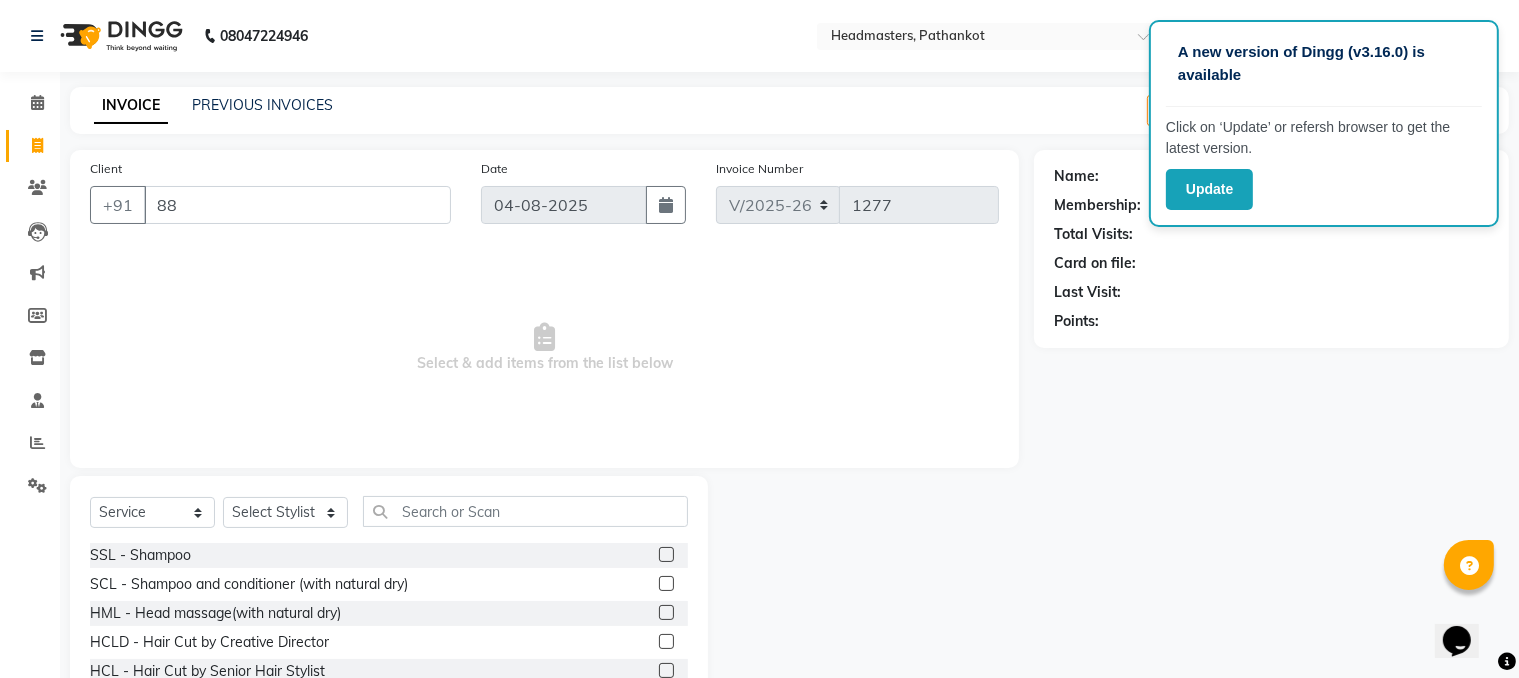type on "8" 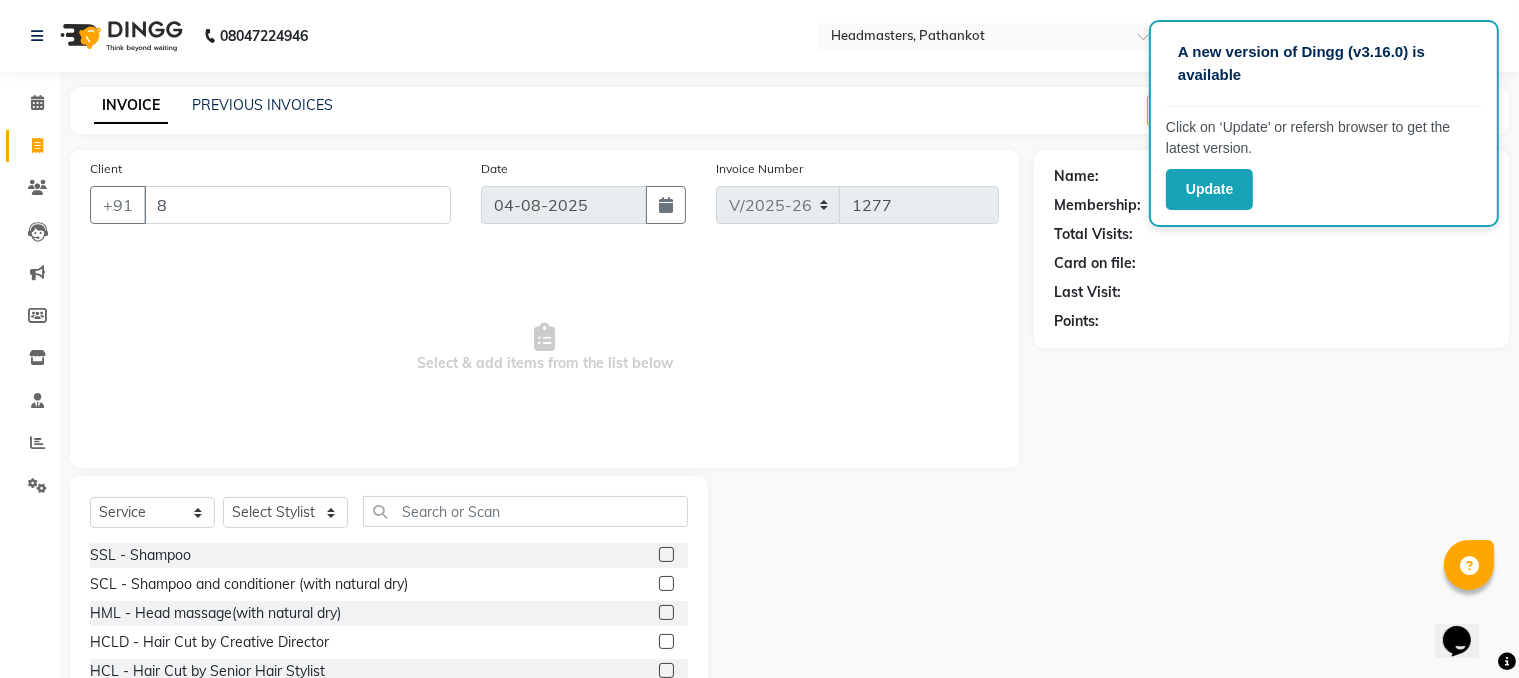 type 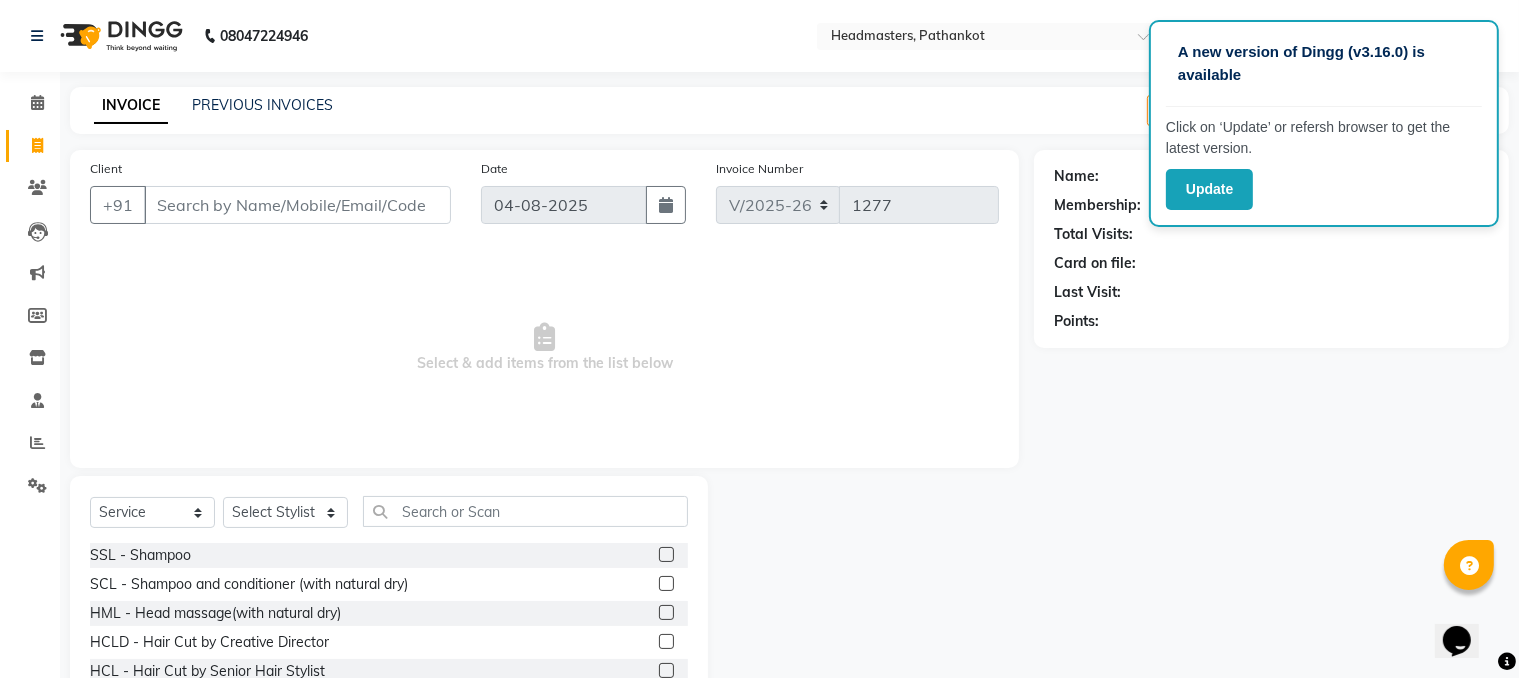click on "Client" at bounding box center [297, 205] 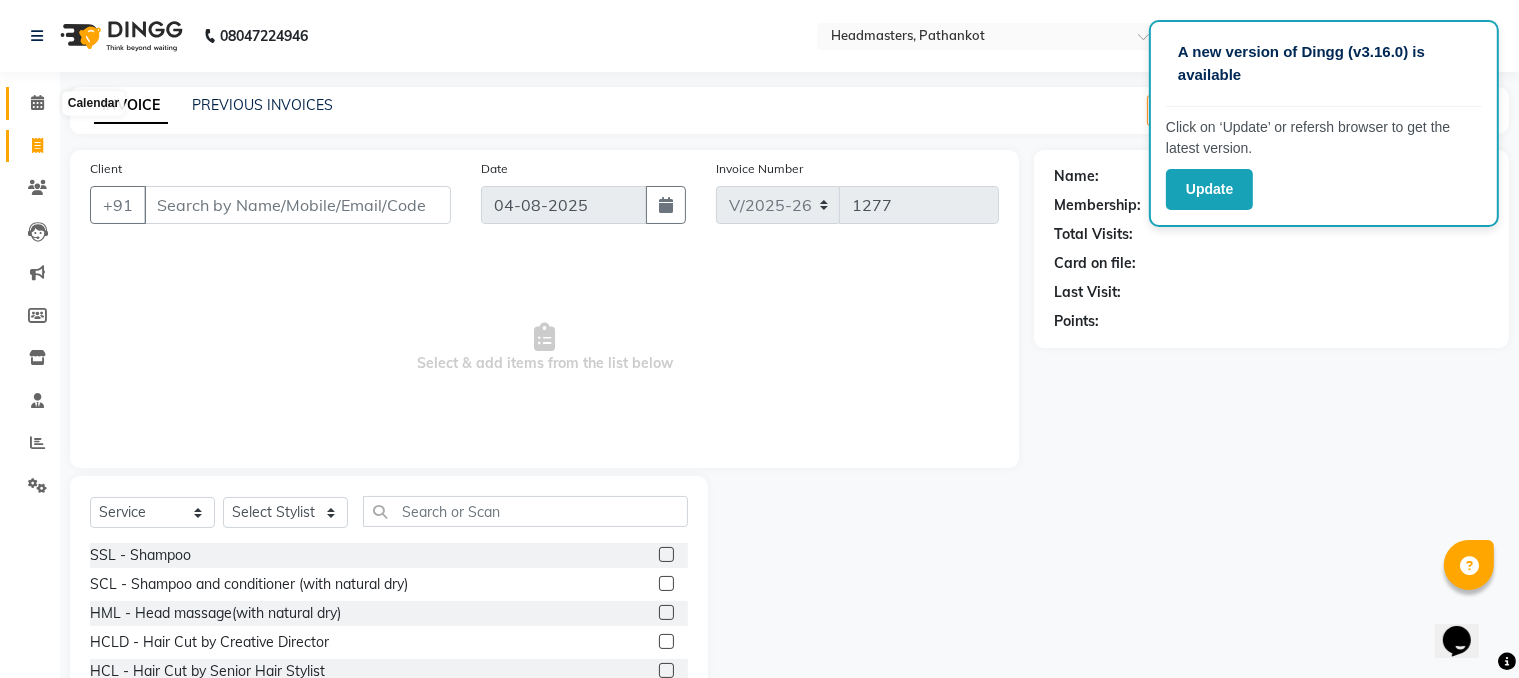 click 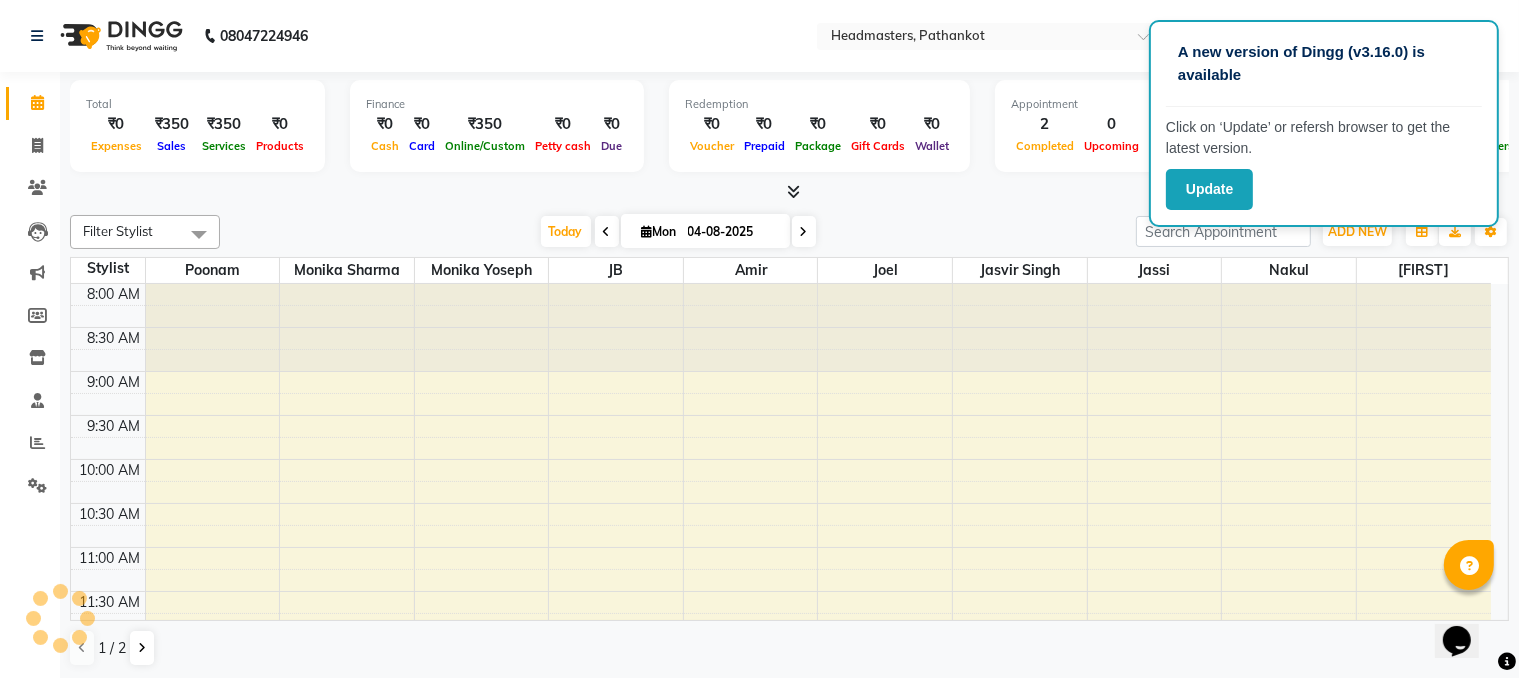 scroll, scrollTop: 0, scrollLeft: 0, axis: both 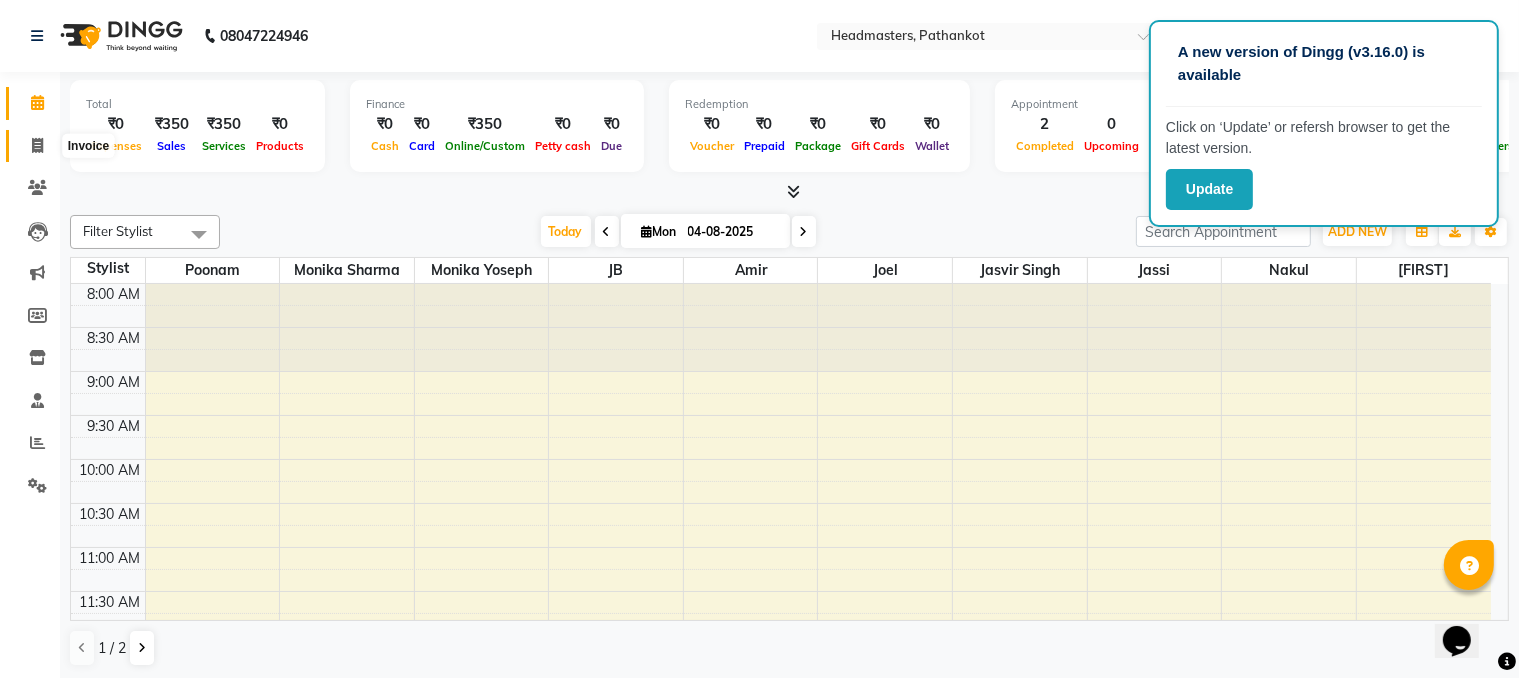 click 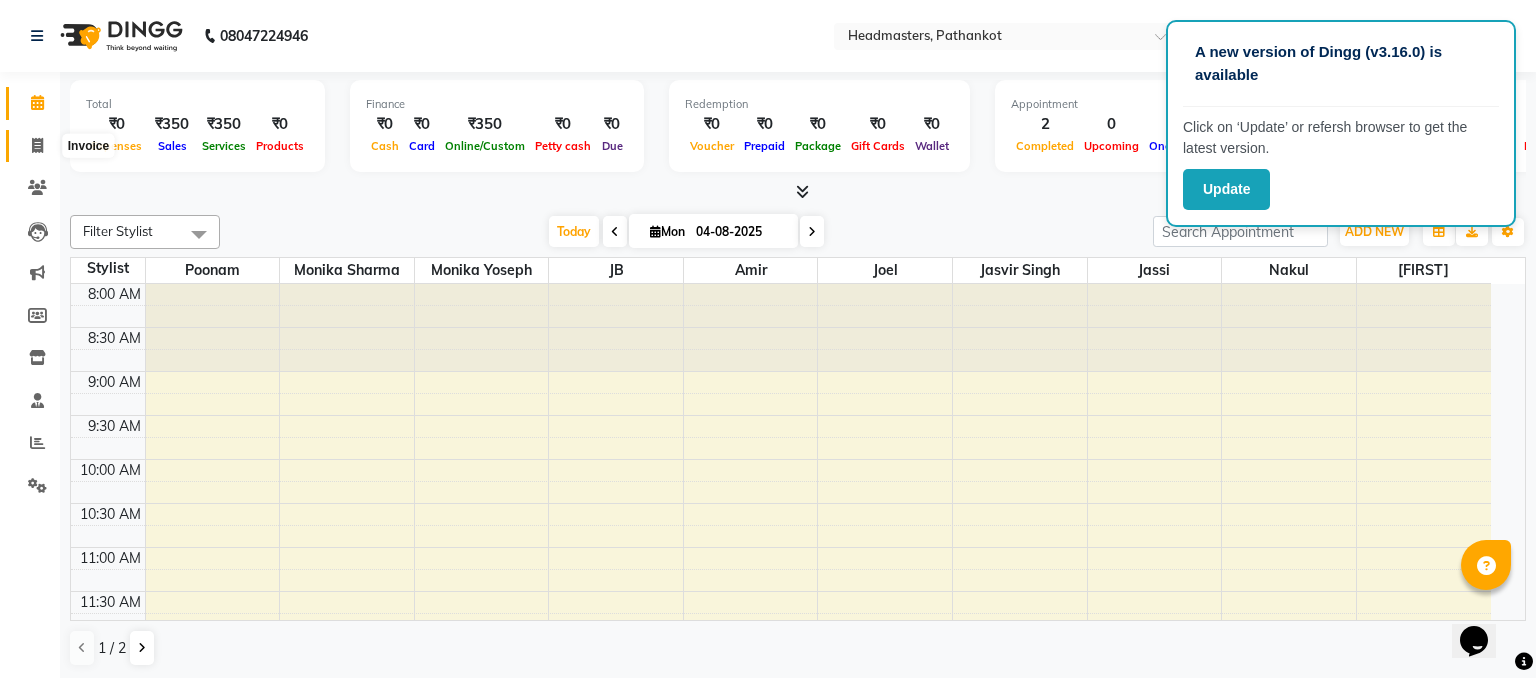 select on "service" 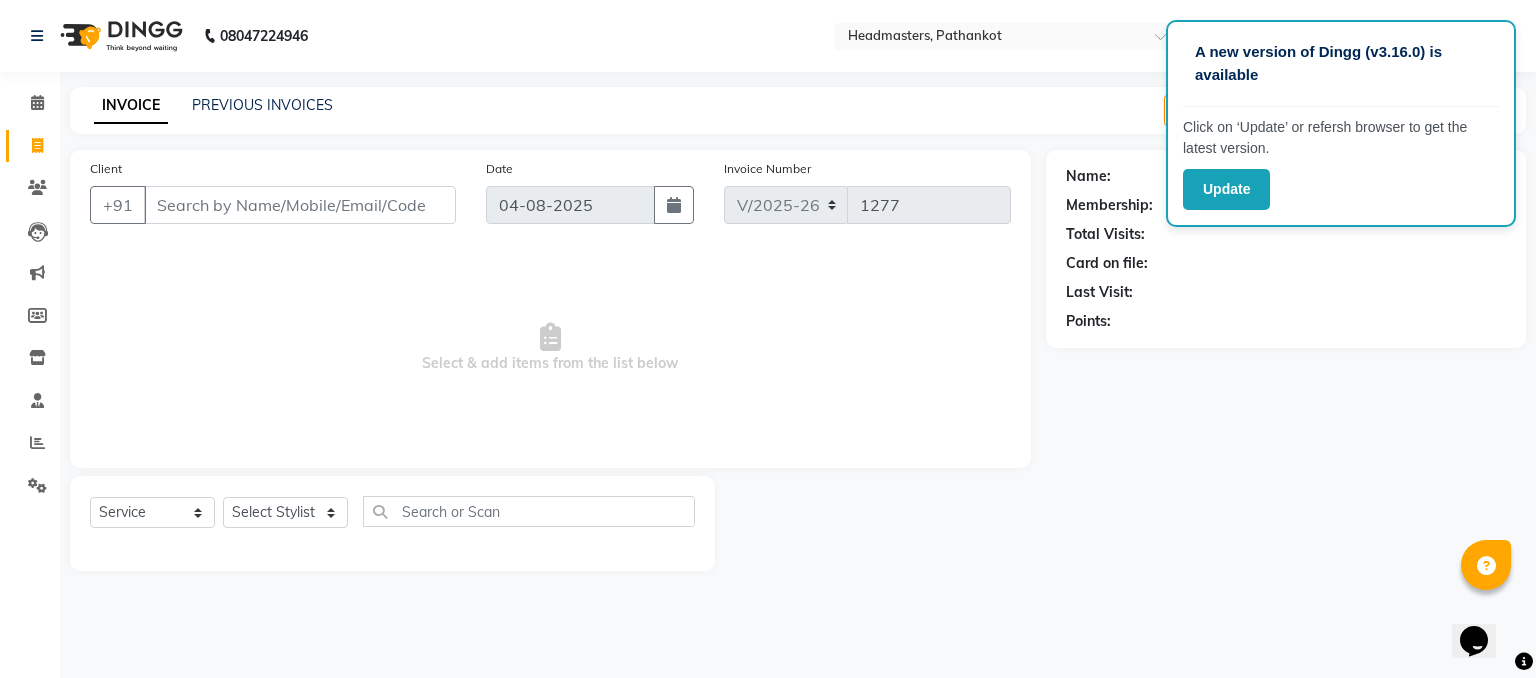 click on "Client" at bounding box center [300, 205] 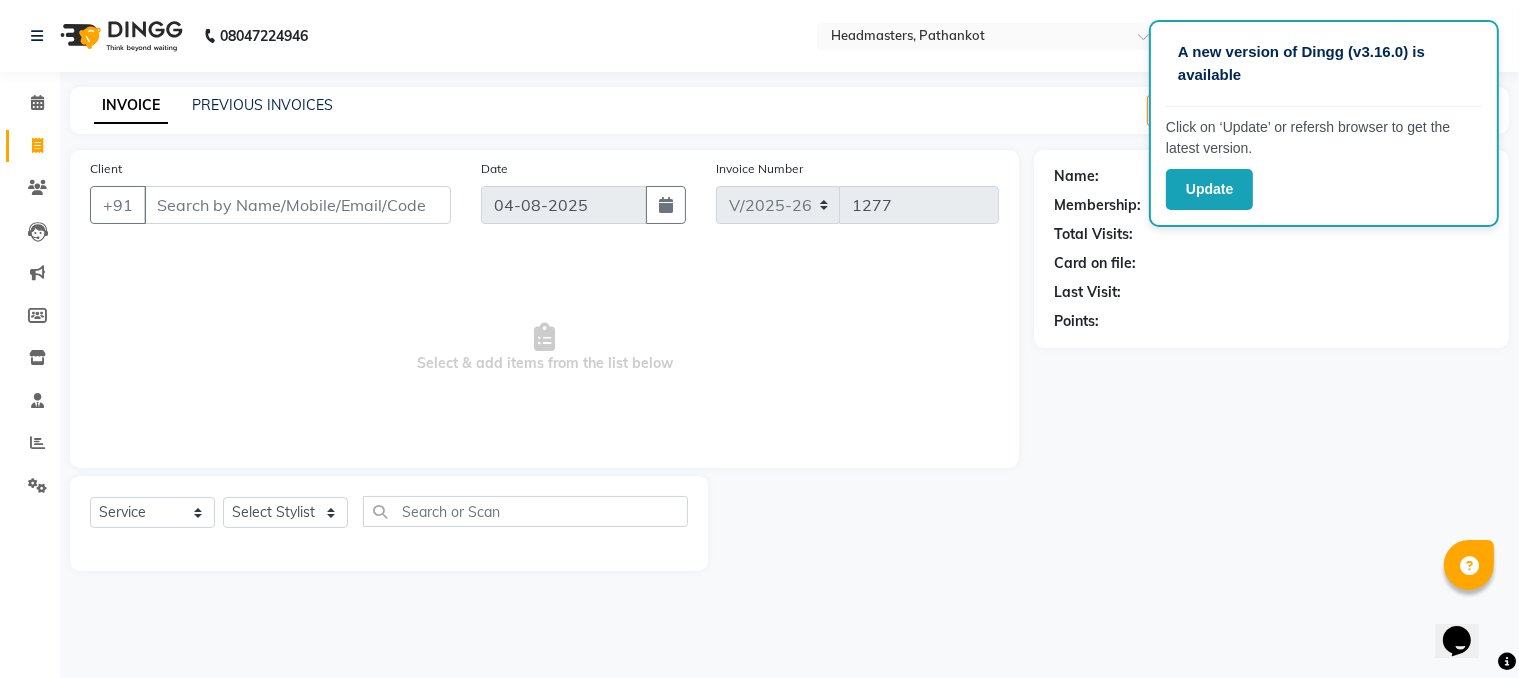 select on "[NUMBER]" 